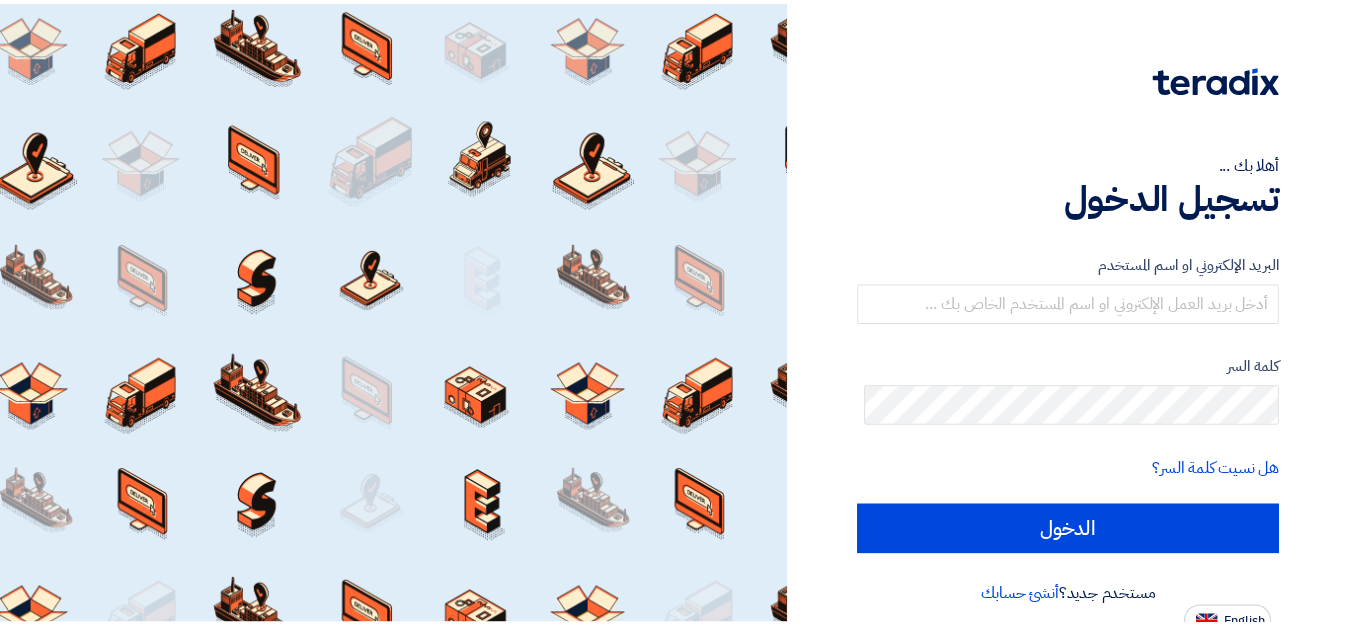 scroll, scrollTop: 0, scrollLeft: 0, axis: both 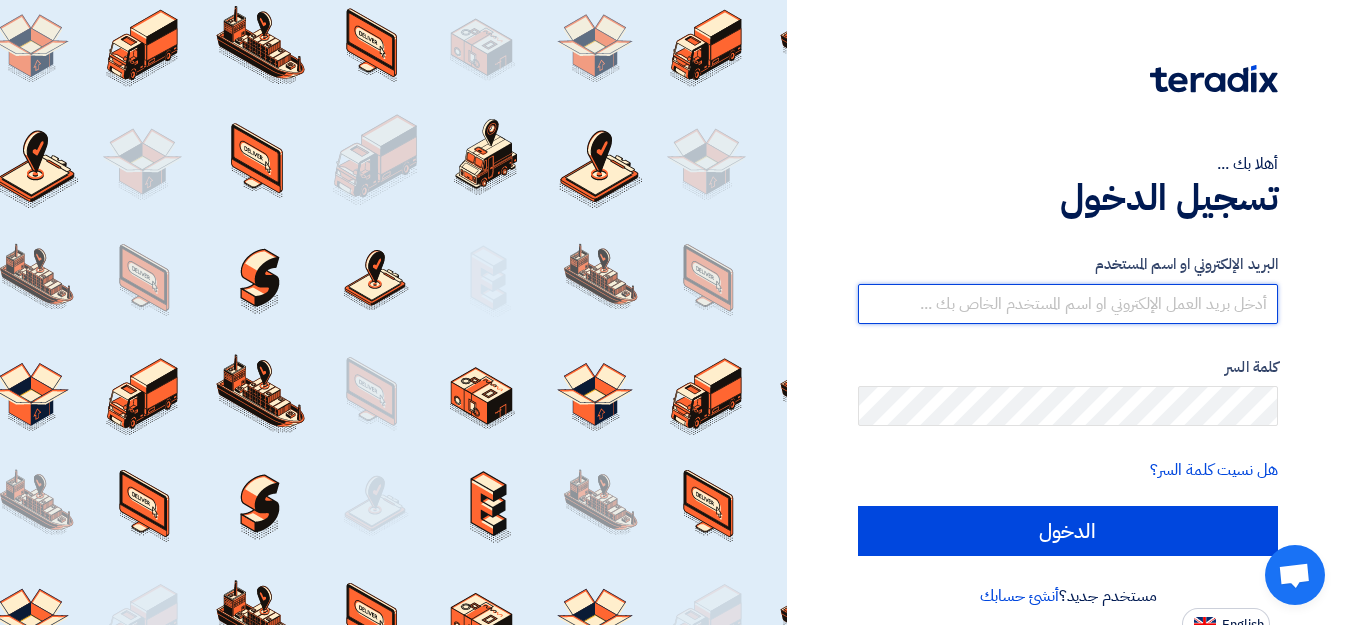 click at bounding box center [1068, 304] 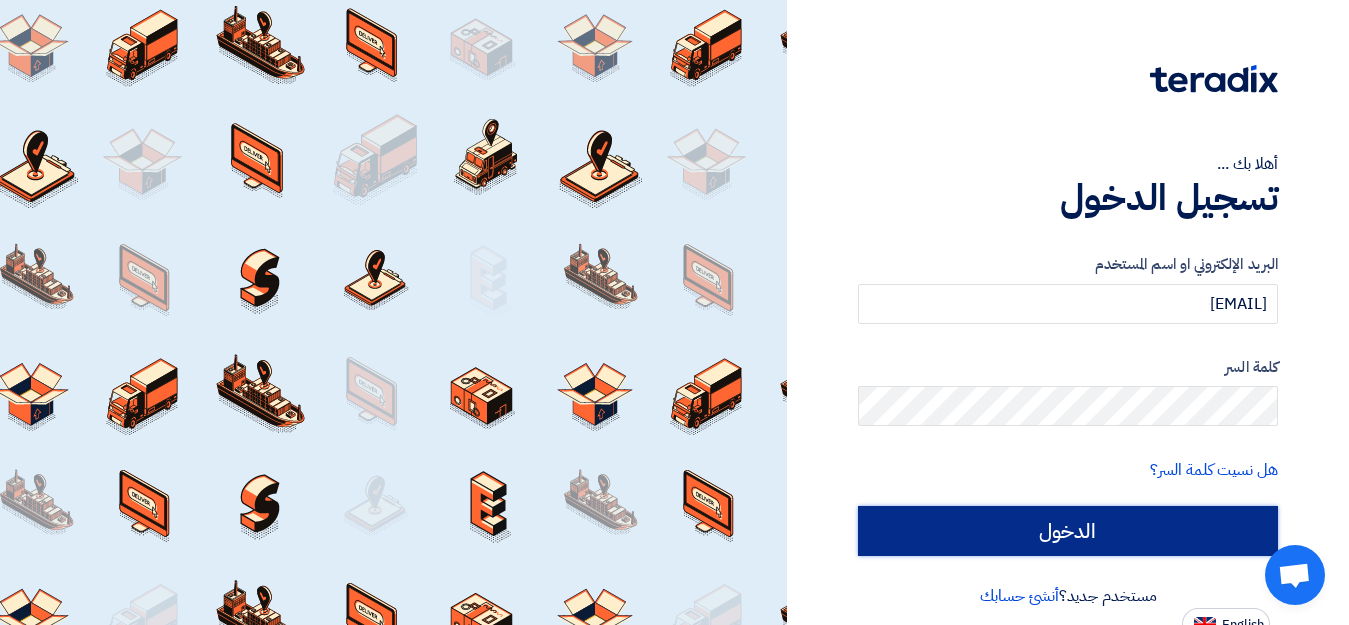 click on "الدخول" 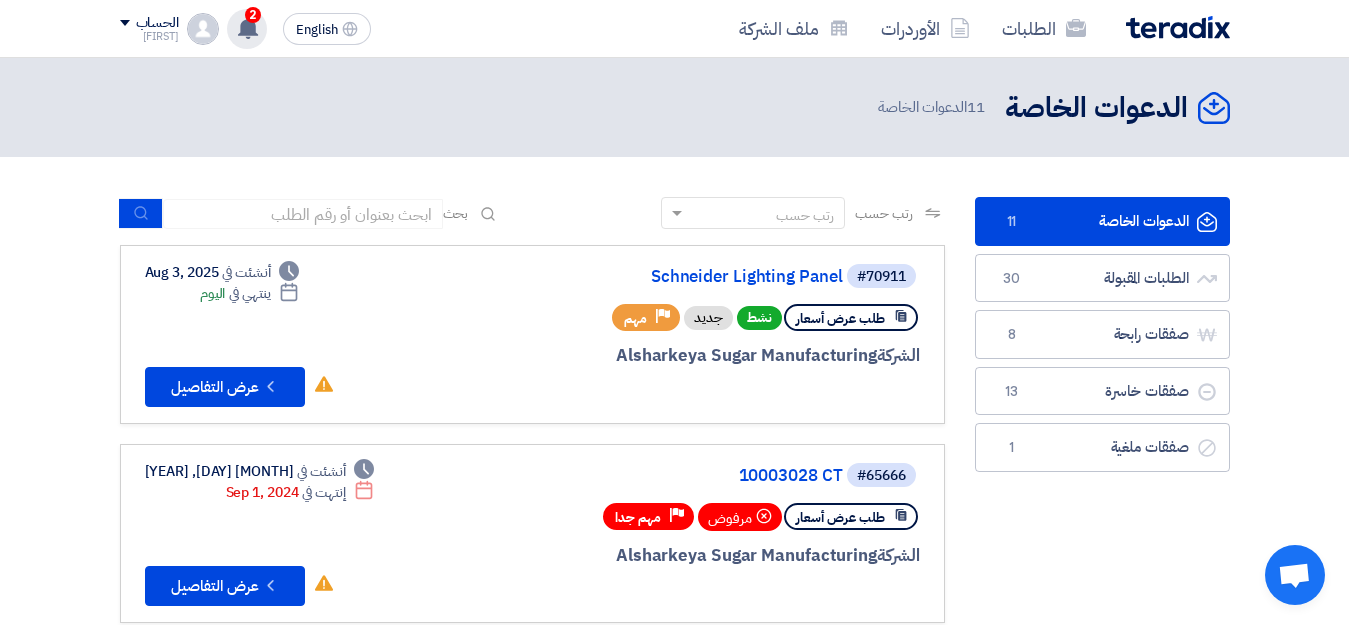 click on "[TIME] ago" 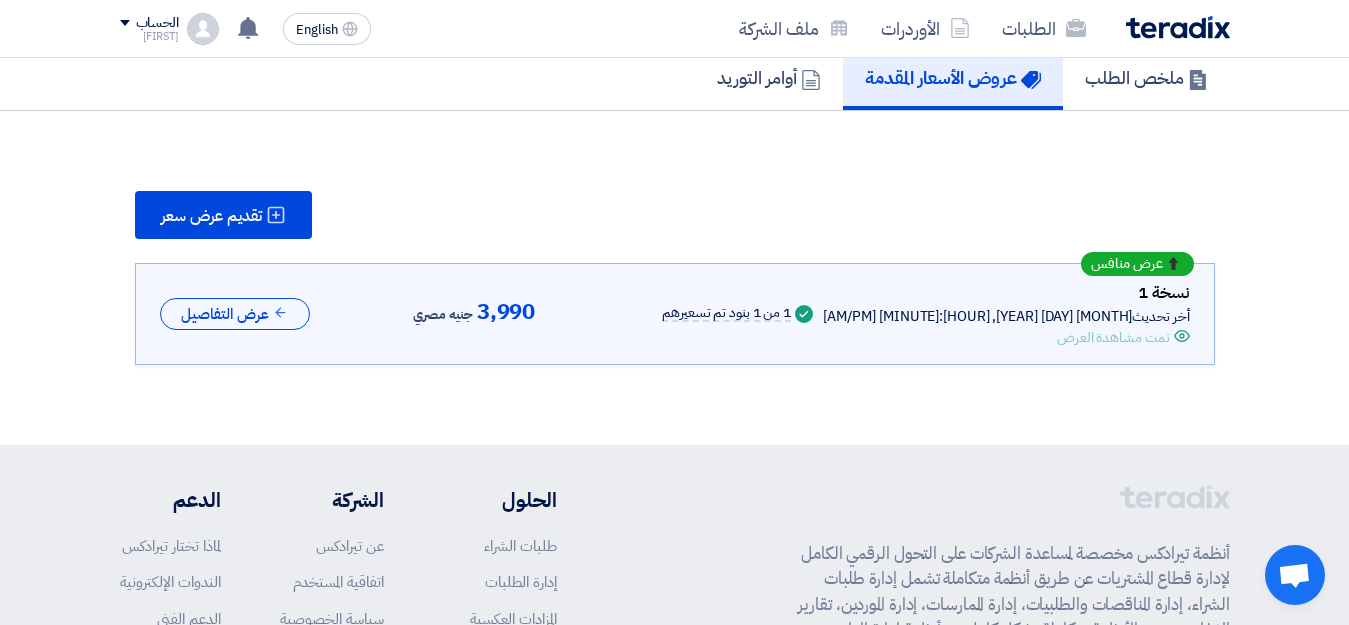 scroll, scrollTop: 182, scrollLeft: 0, axis: vertical 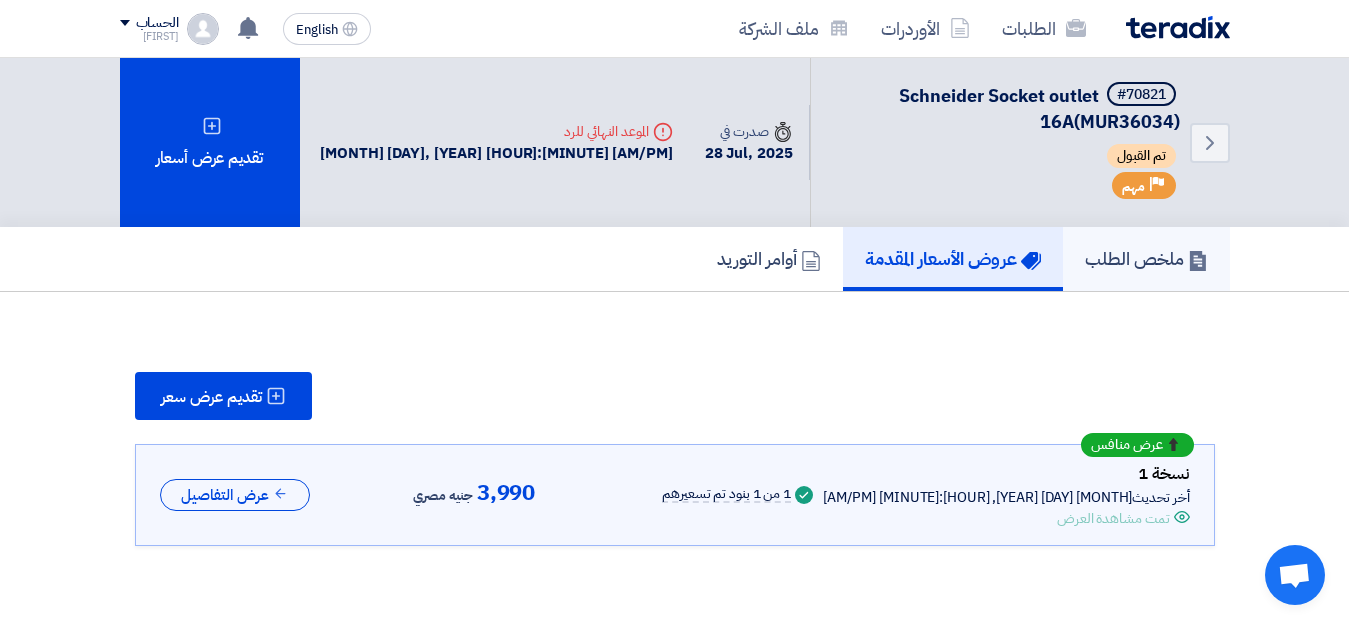 click on "ملخص الطلب" 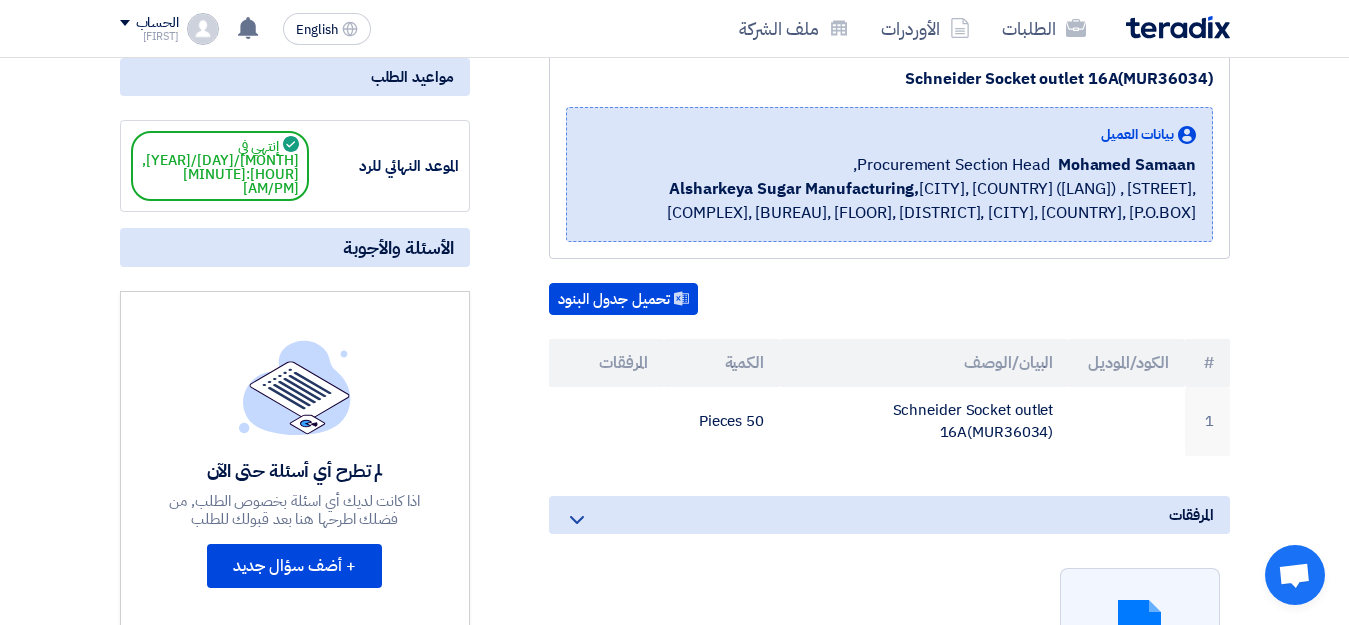 scroll, scrollTop: 0, scrollLeft: 0, axis: both 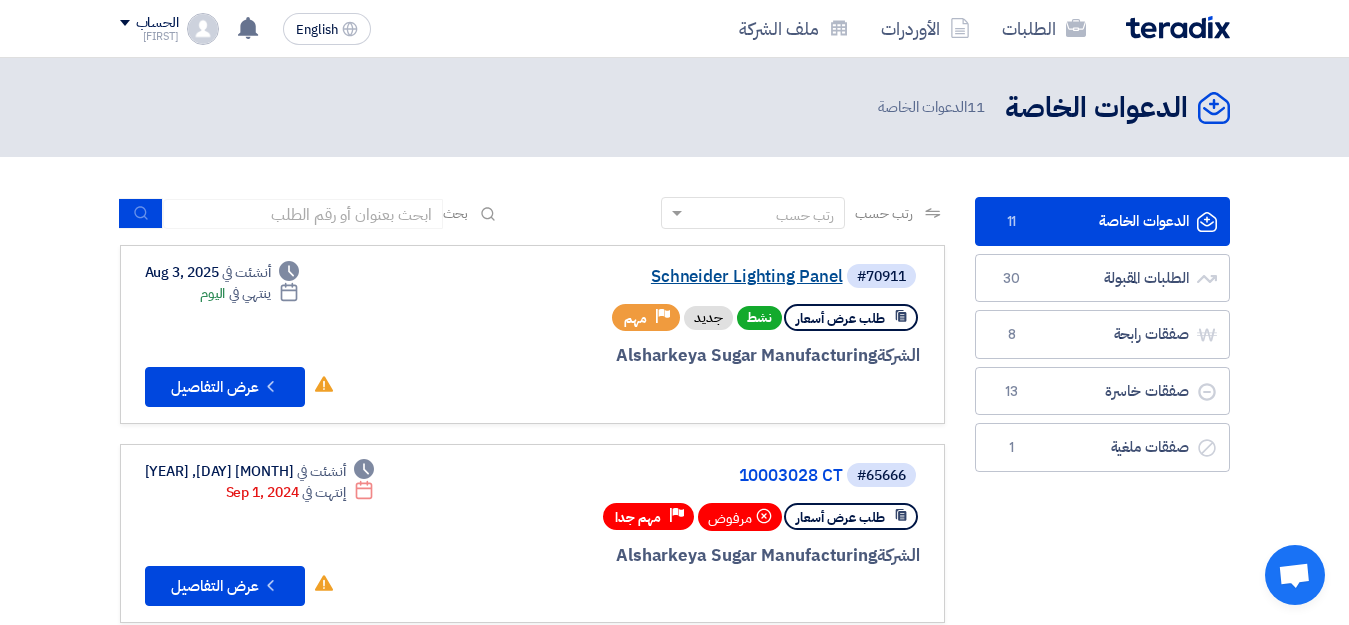 click on "Schneider Lighting Panel" 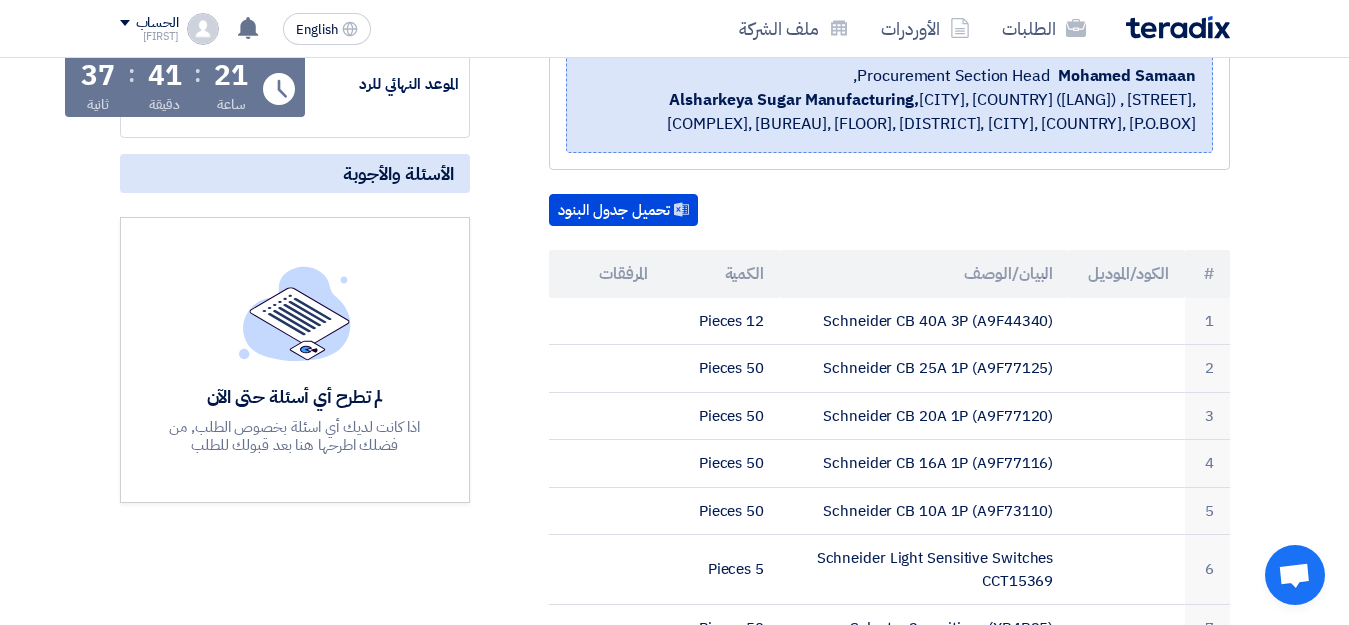 scroll, scrollTop: 389, scrollLeft: 0, axis: vertical 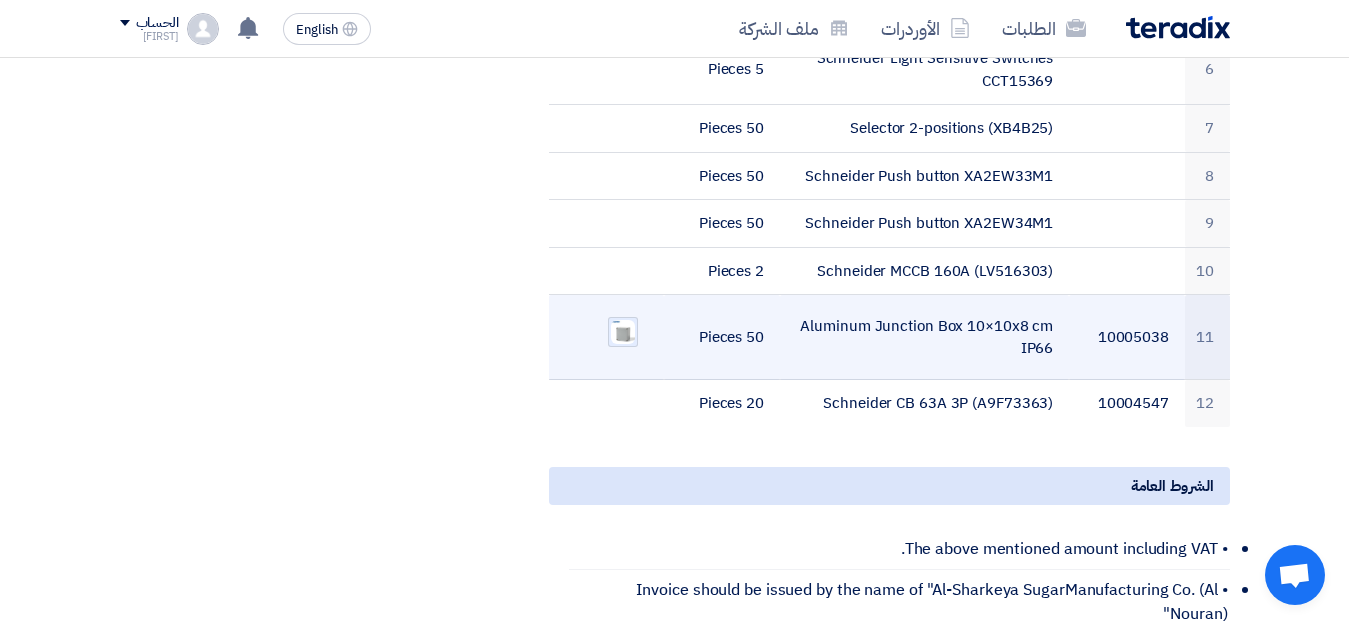 click 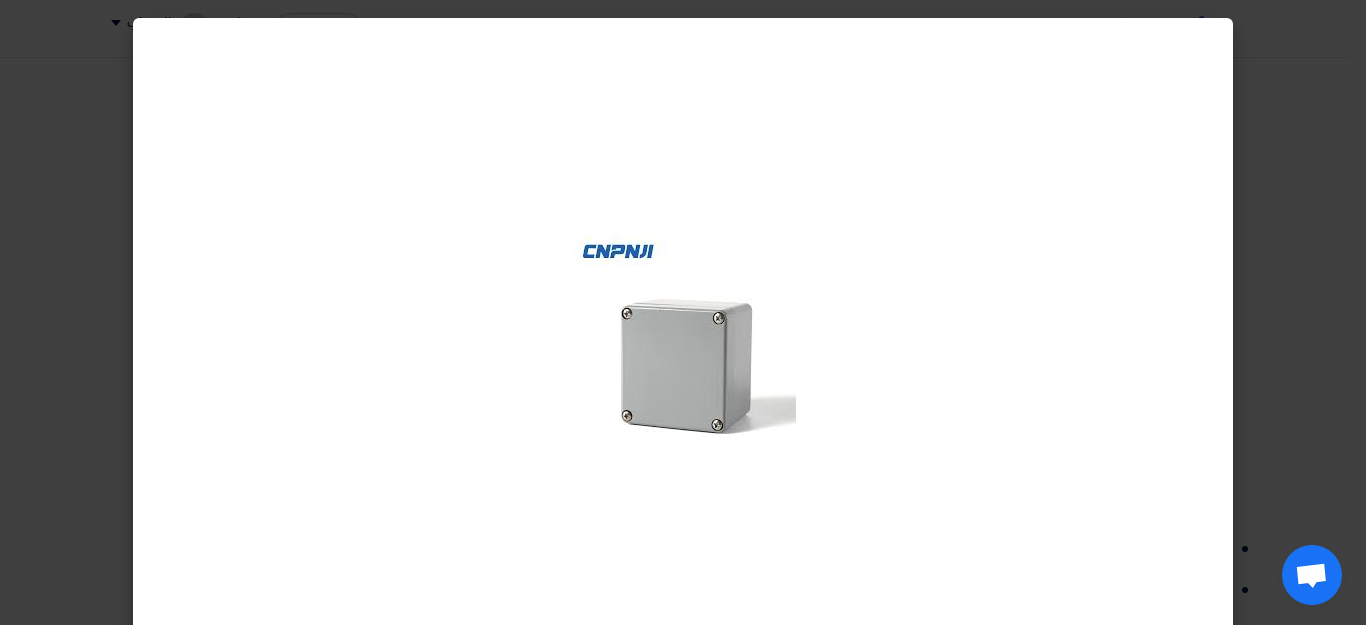 click 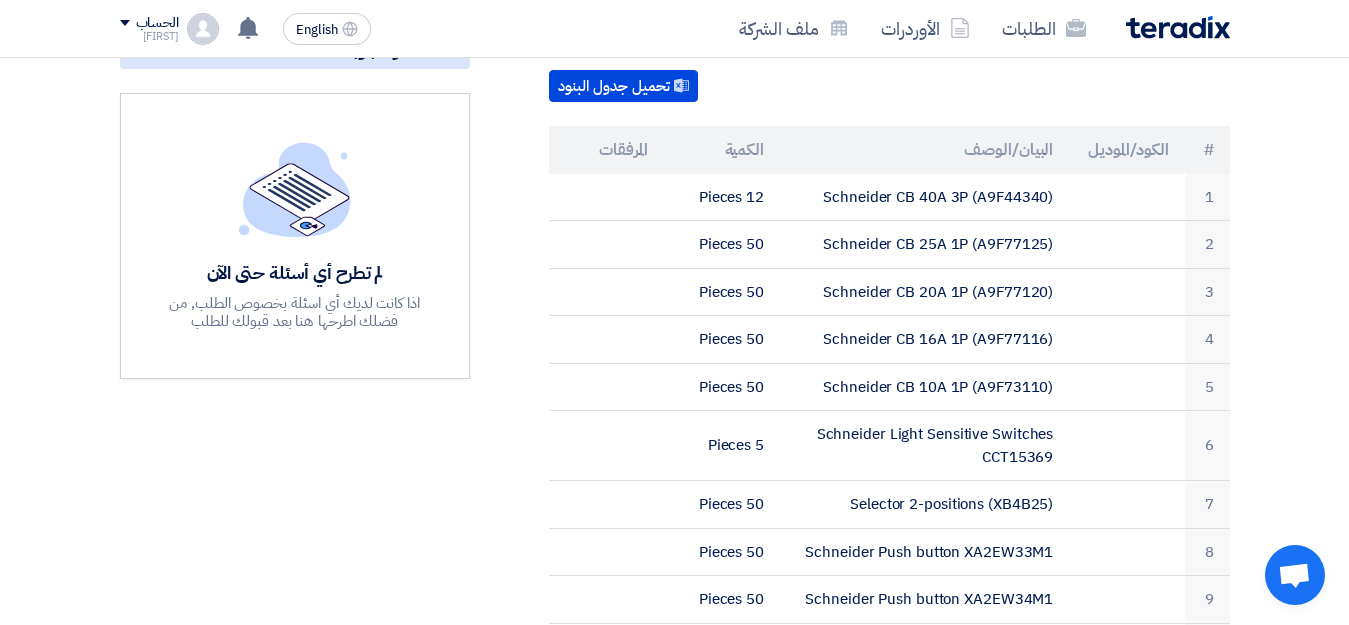 scroll, scrollTop: 504, scrollLeft: 0, axis: vertical 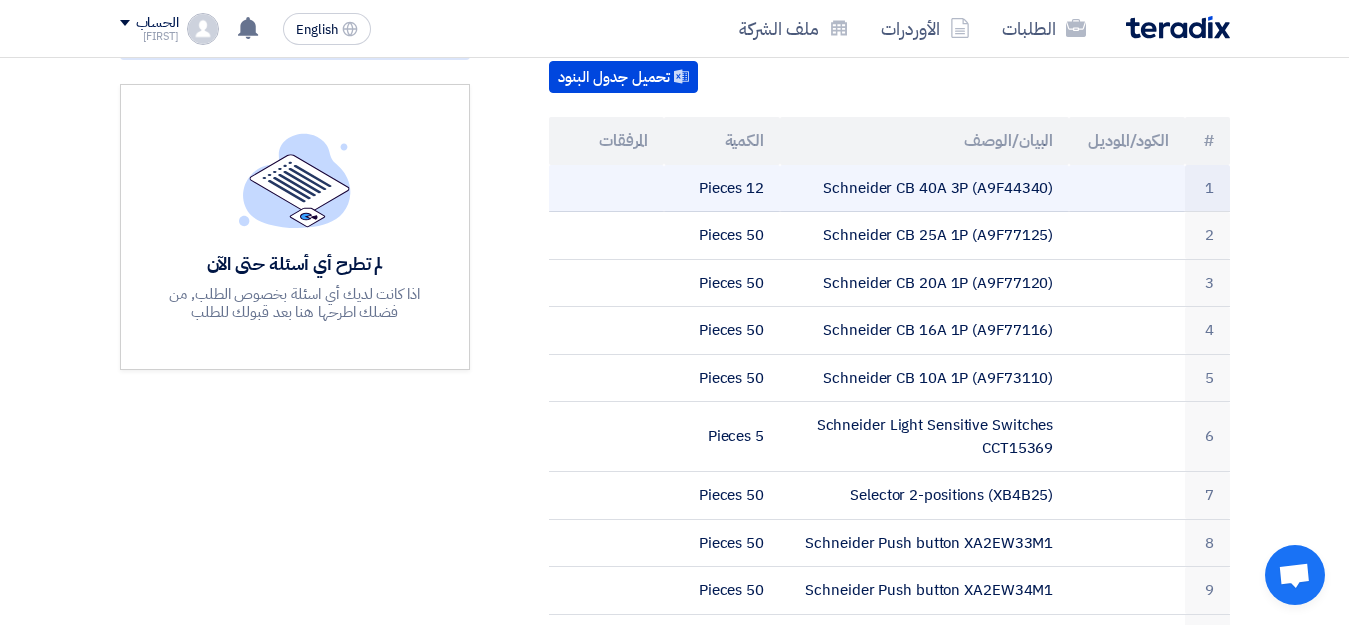 drag, startPoint x: 971, startPoint y: 163, endPoint x: 1091, endPoint y: 162, distance: 120.004166 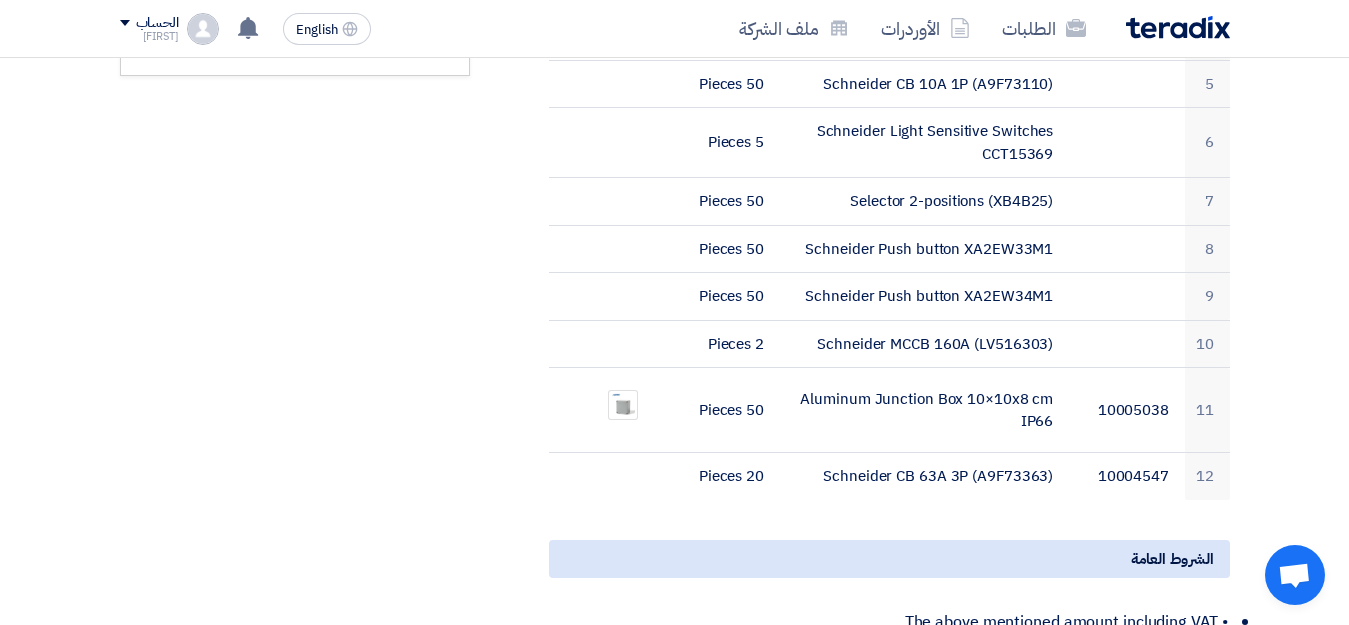 scroll, scrollTop: 756, scrollLeft: 0, axis: vertical 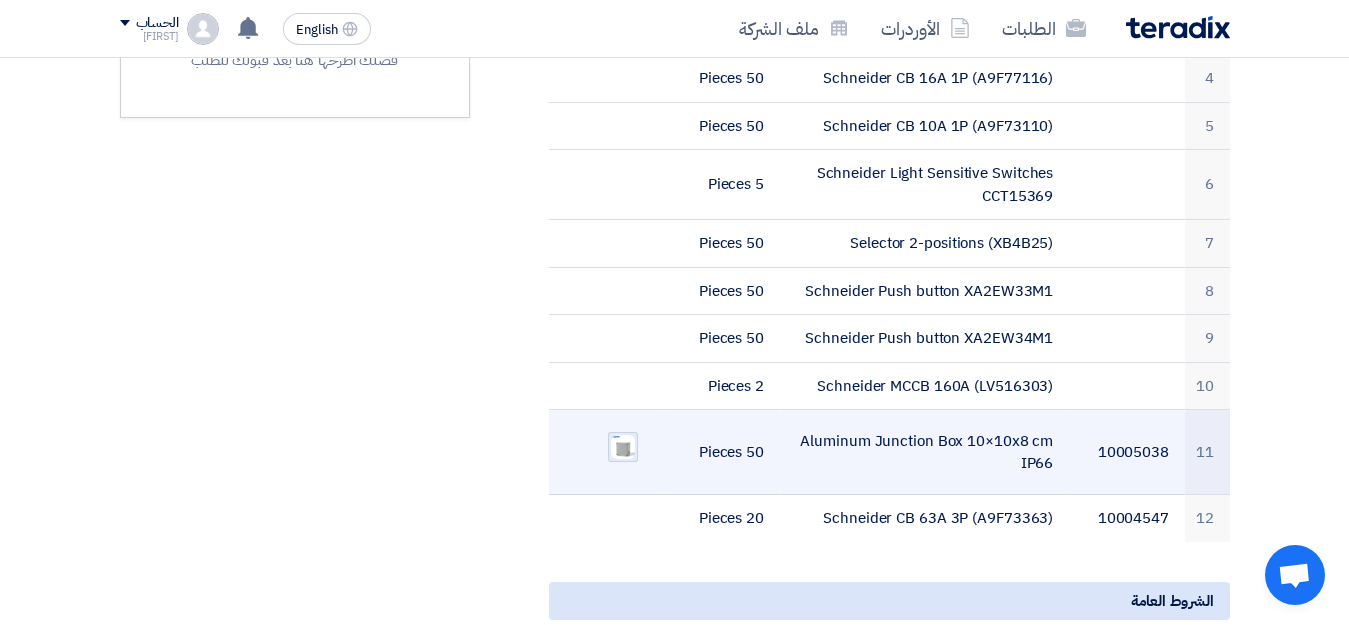 click 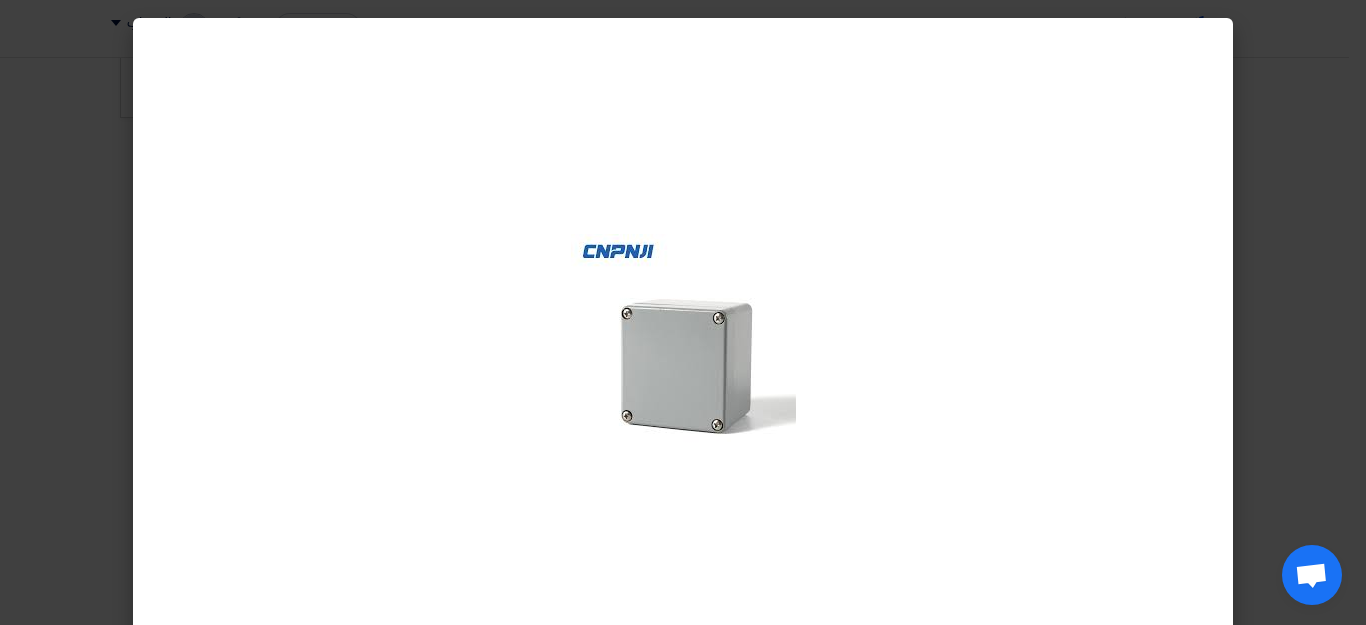 click 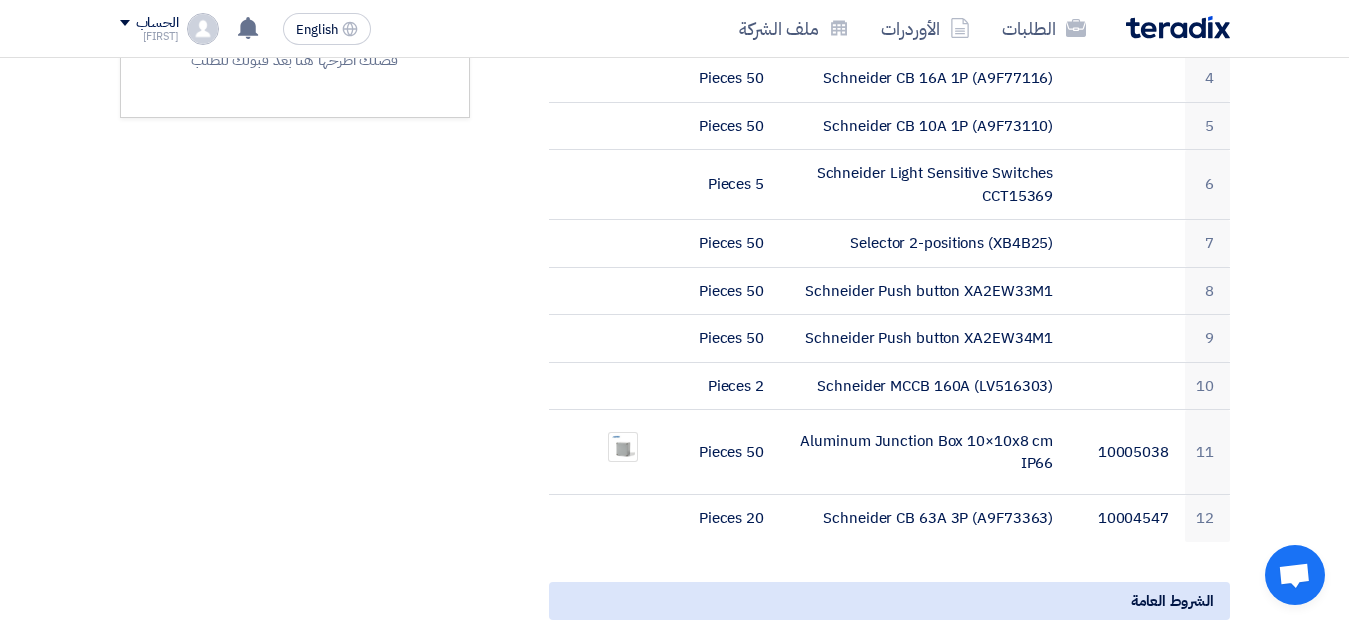 drag, startPoint x: 1339, startPoint y: 377, endPoint x: 1361, endPoint y: 286, distance: 93.62158 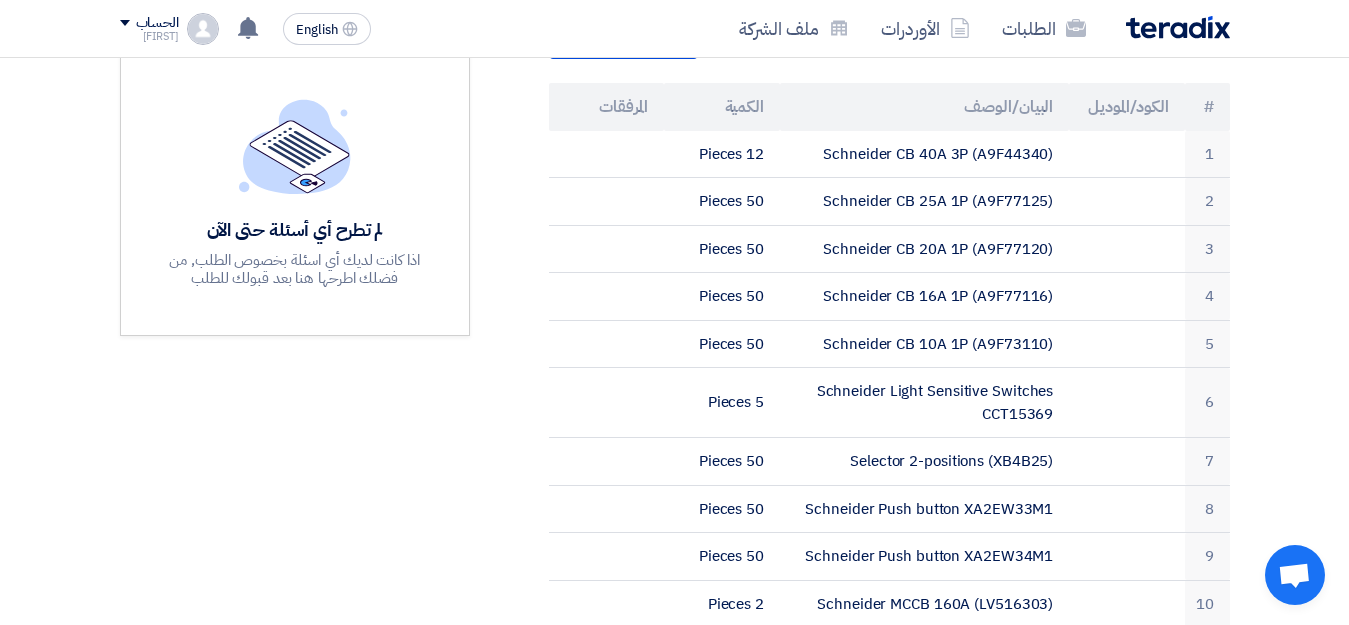 scroll, scrollTop: 529, scrollLeft: 0, axis: vertical 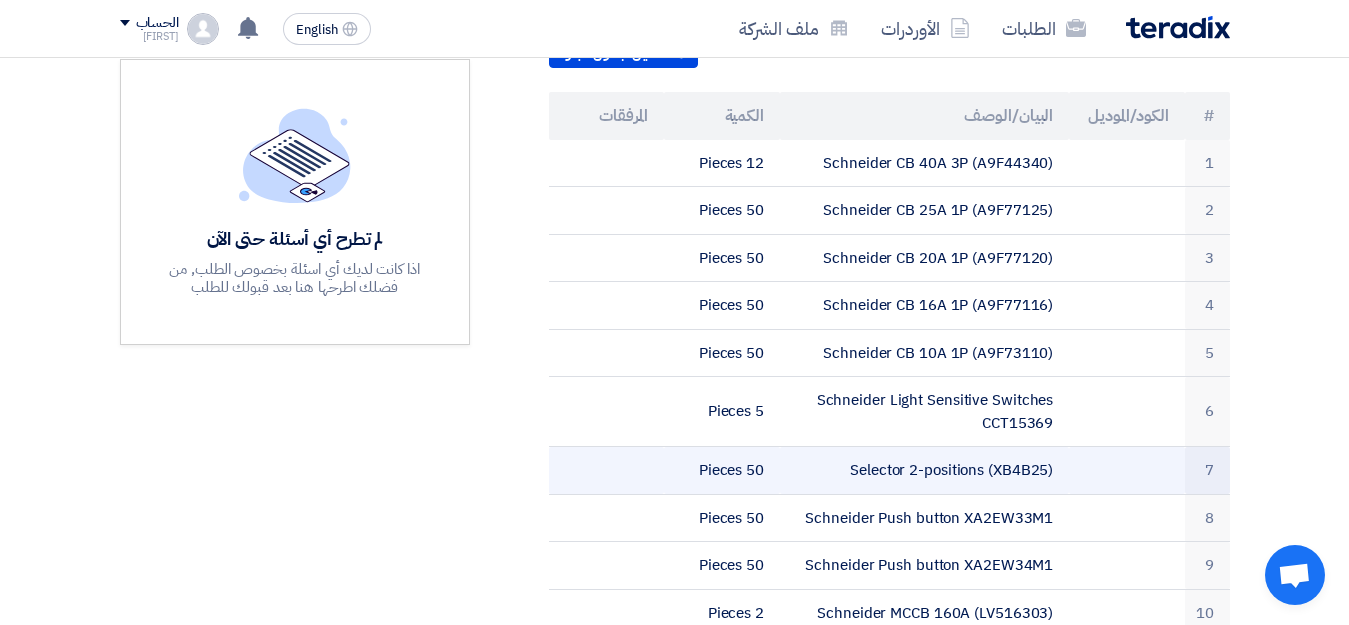 drag, startPoint x: 995, startPoint y: 446, endPoint x: 1044, endPoint y: 445, distance: 49.010204 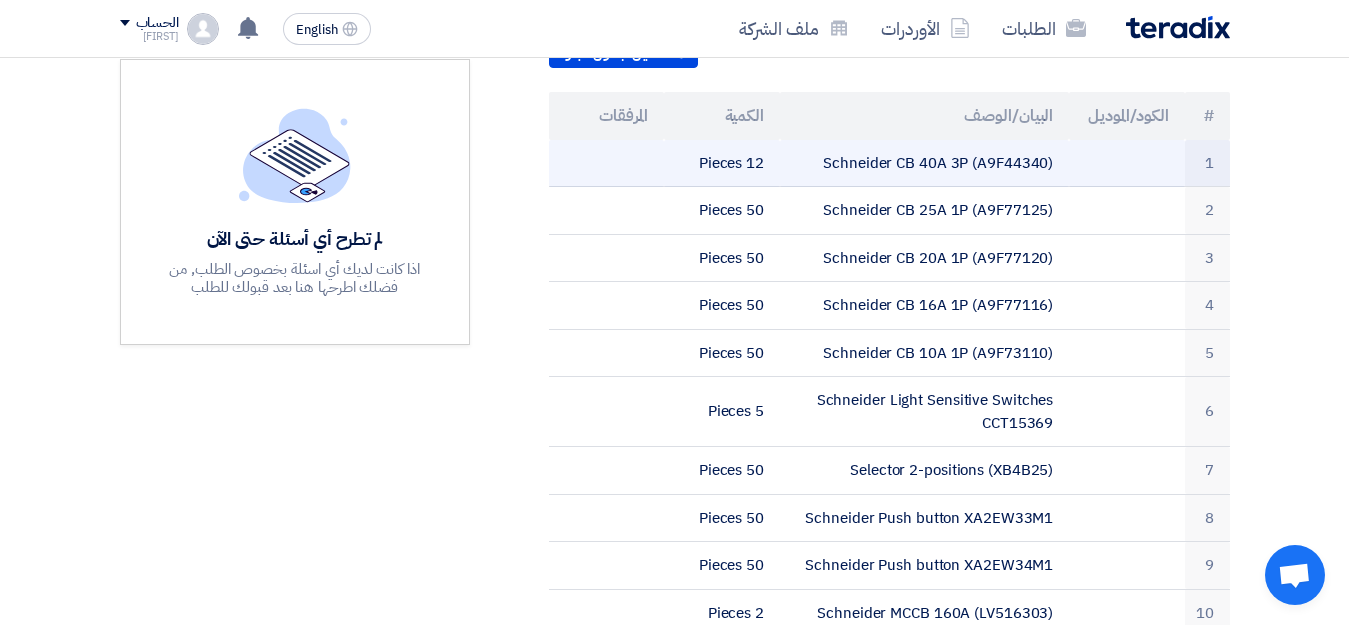drag, startPoint x: 976, startPoint y: 143, endPoint x: 1050, endPoint y: 141, distance: 74.02702 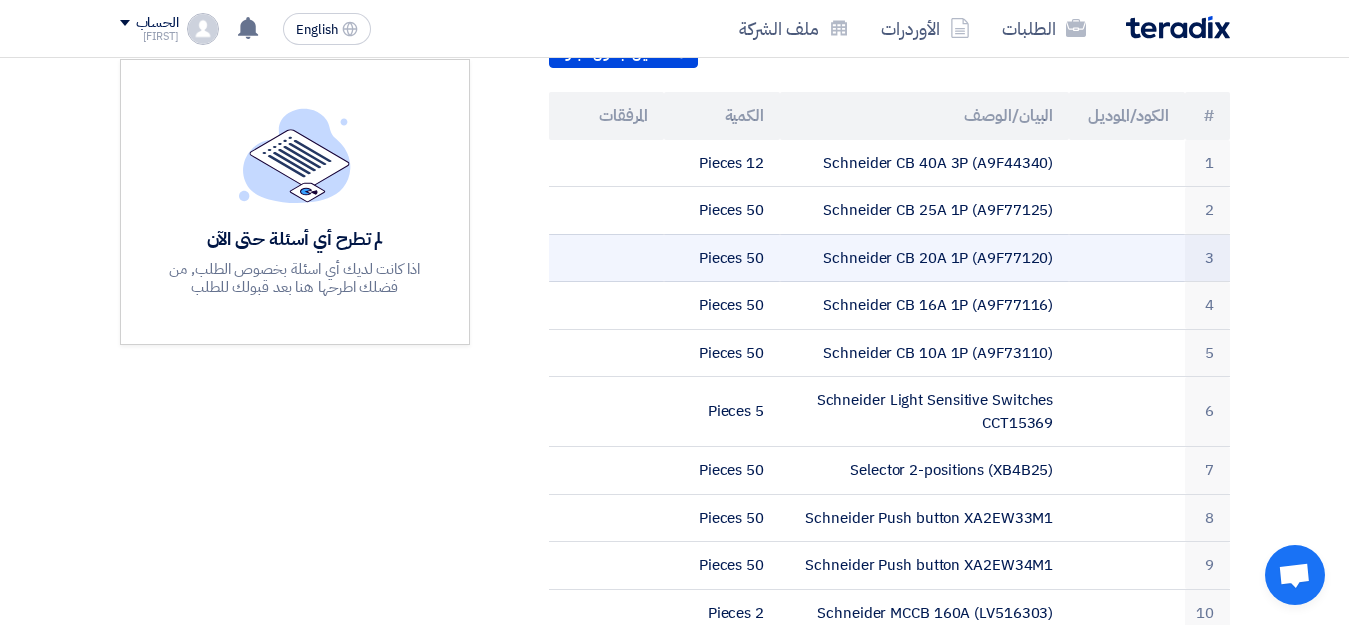 copy on "[CODE]" 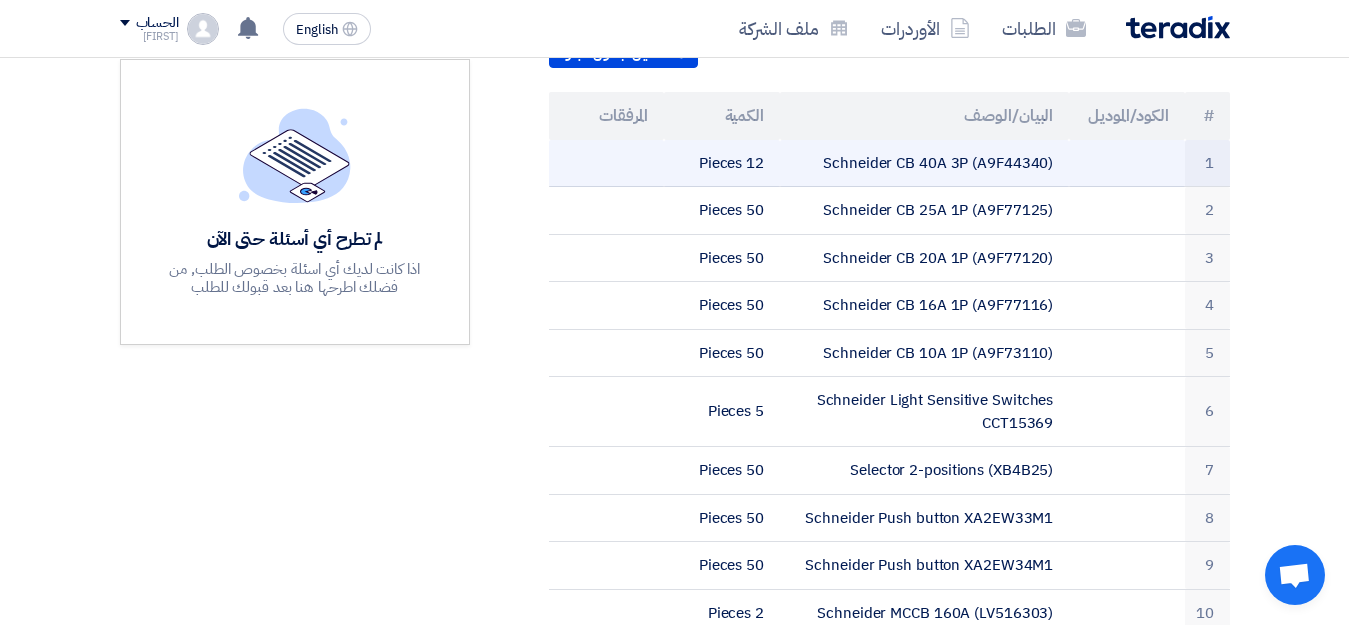 click on "Schneider CB 40A 3P (A9F44340)" 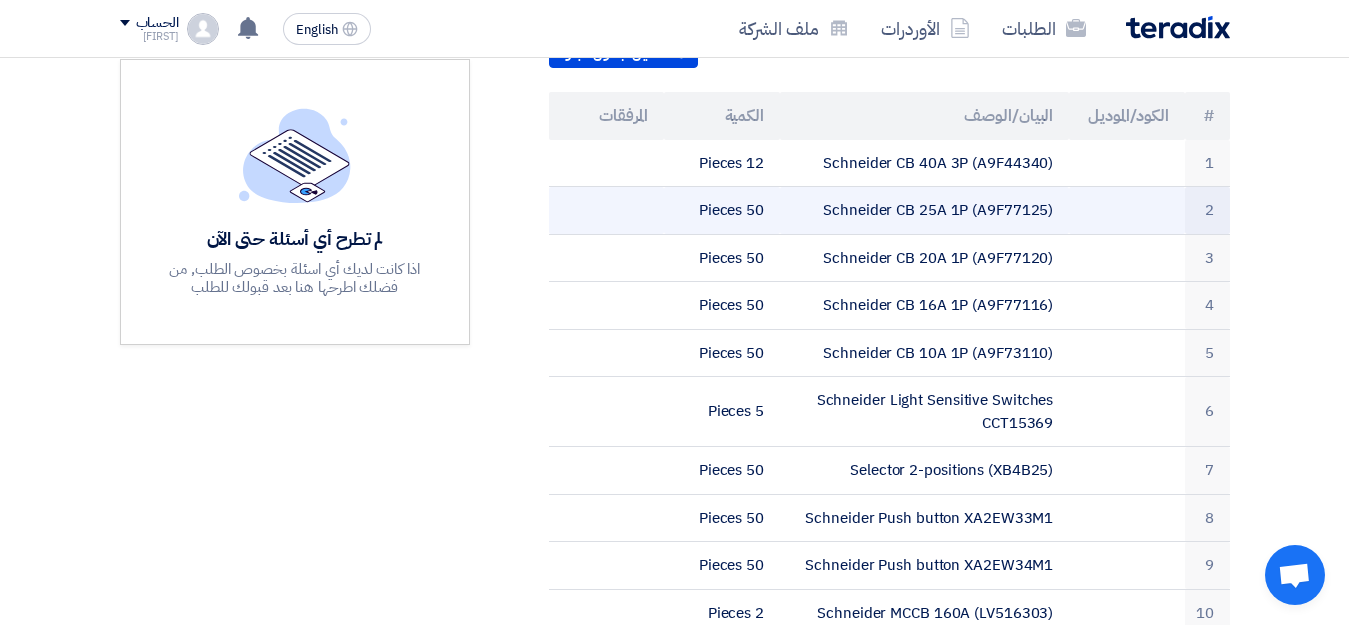 drag, startPoint x: 976, startPoint y: 184, endPoint x: 1046, endPoint y: 185, distance: 70.00714 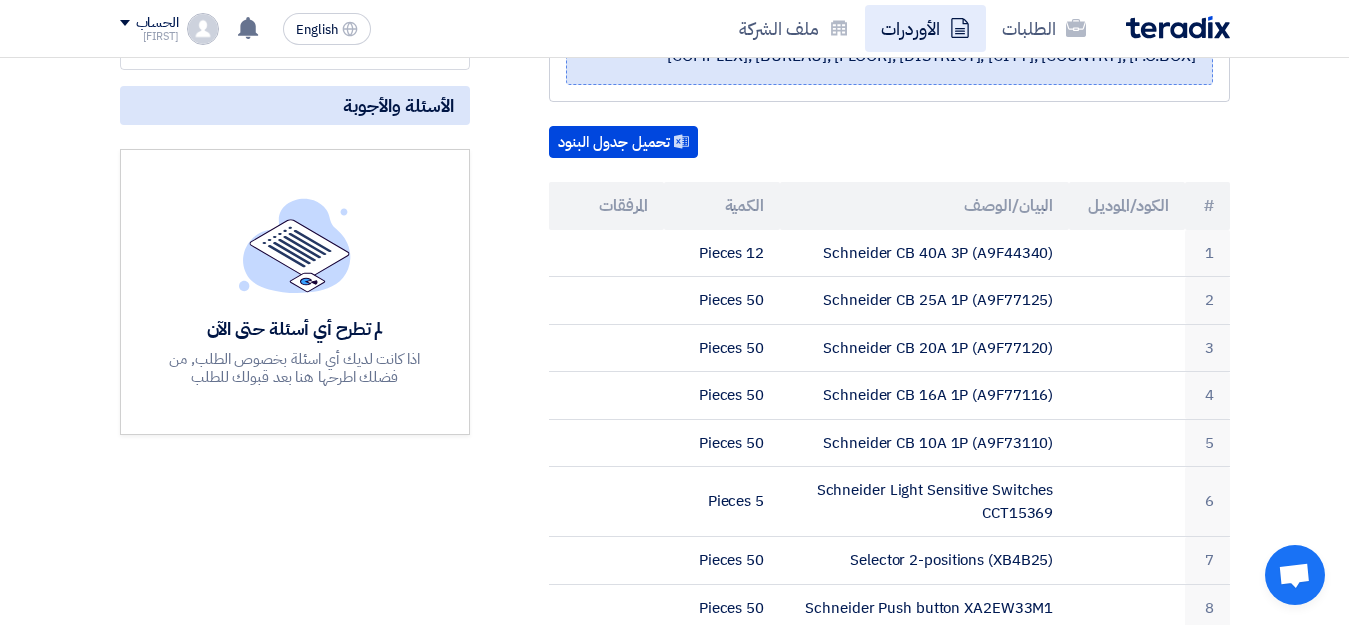 scroll, scrollTop: 329, scrollLeft: 0, axis: vertical 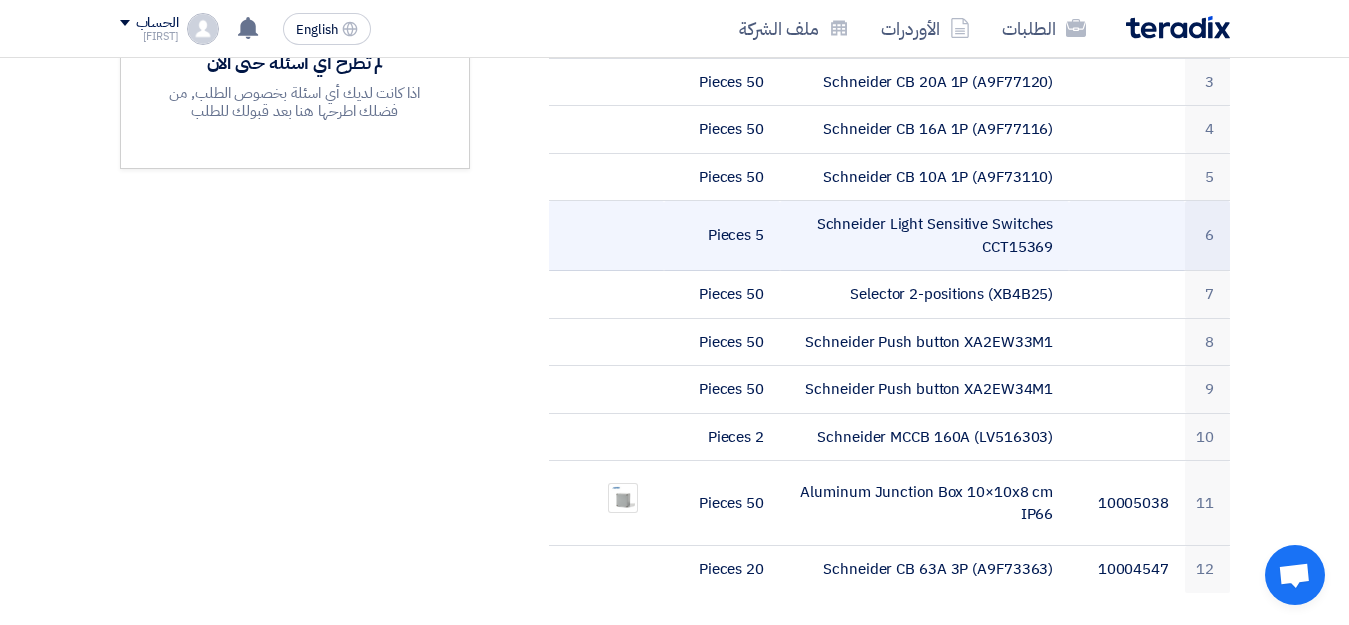 drag, startPoint x: 984, startPoint y: 220, endPoint x: 1061, endPoint y: 226, distance: 77.23341 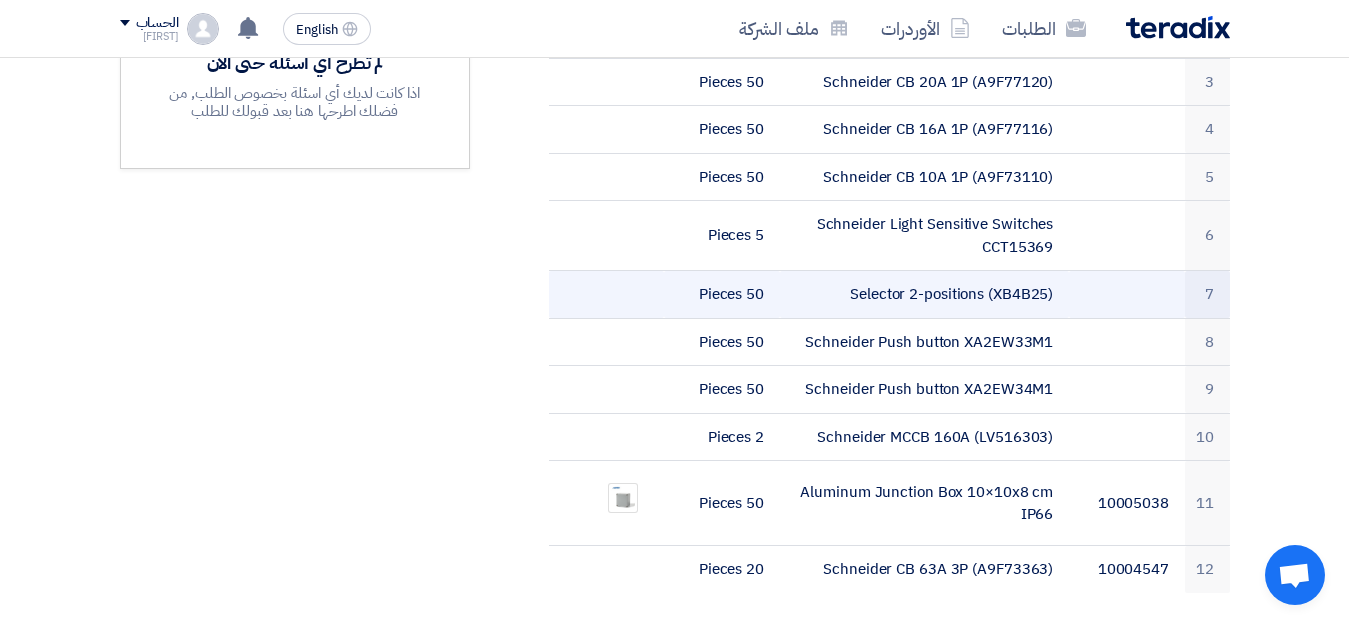 click on "Selector 2-positions (XB4B25)" 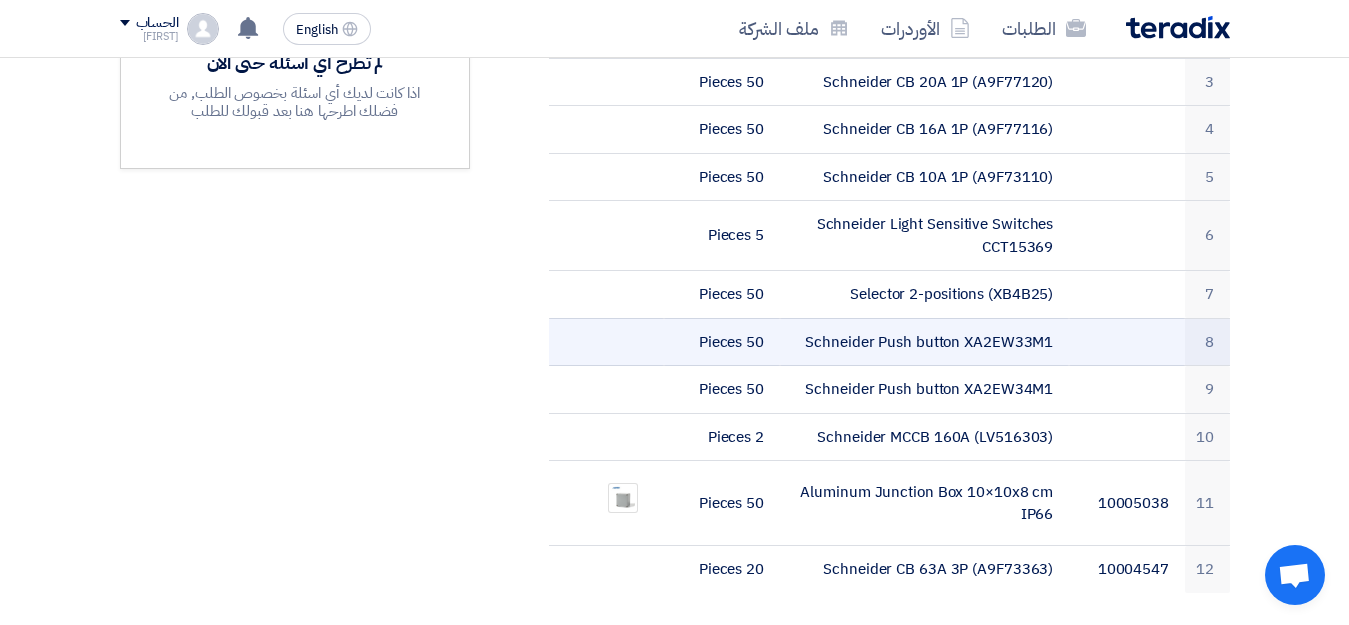 drag, startPoint x: 966, startPoint y: 318, endPoint x: 1054, endPoint y: 319, distance: 88.005684 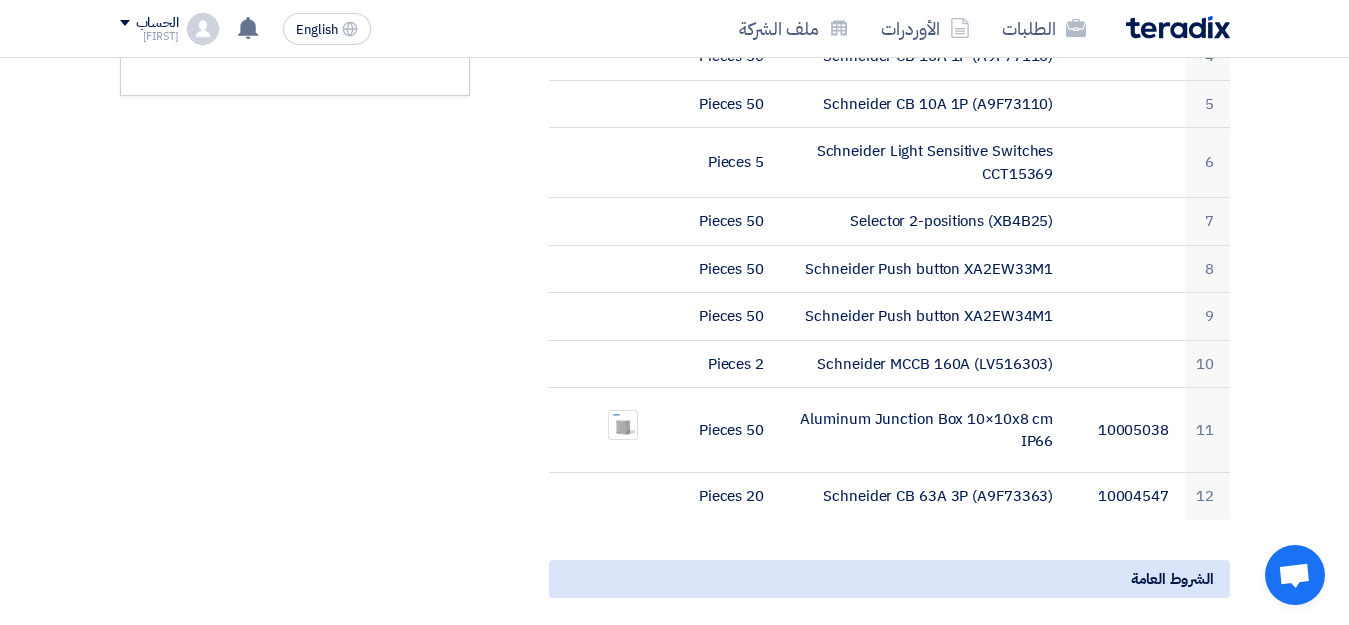 scroll, scrollTop: 791, scrollLeft: 0, axis: vertical 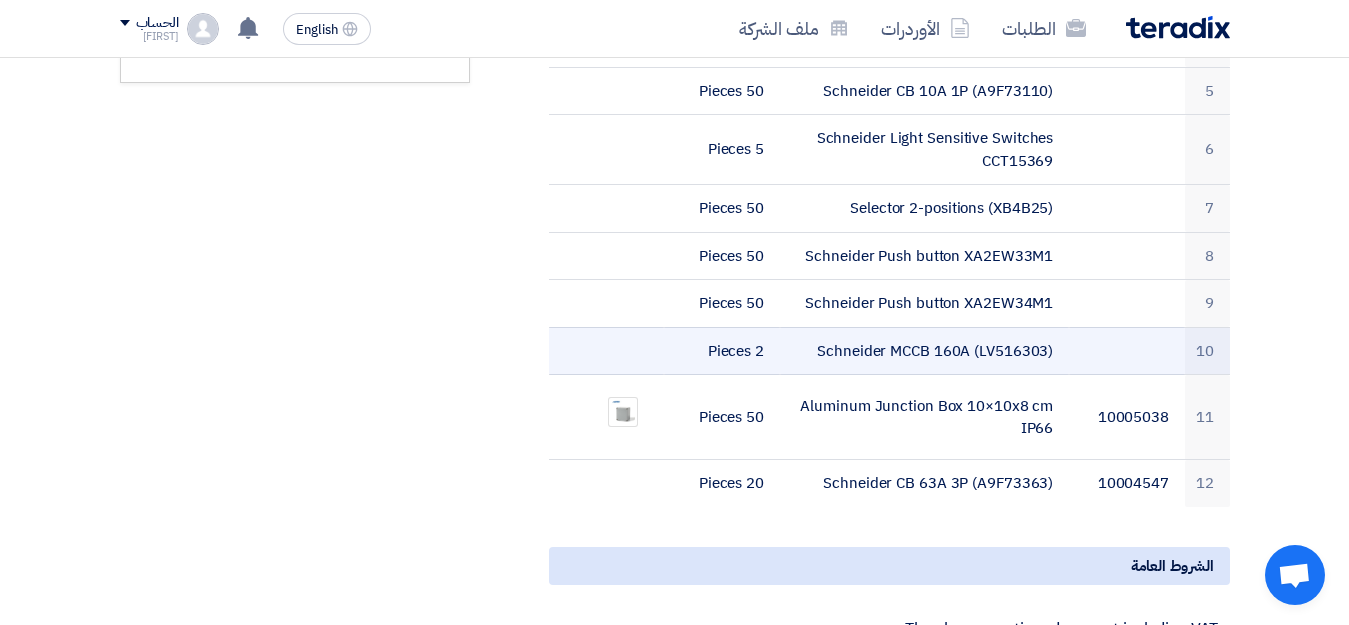 drag, startPoint x: 979, startPoint y: 320, endPoint x: 1046, endPoint y: 321, distance: 67.00746 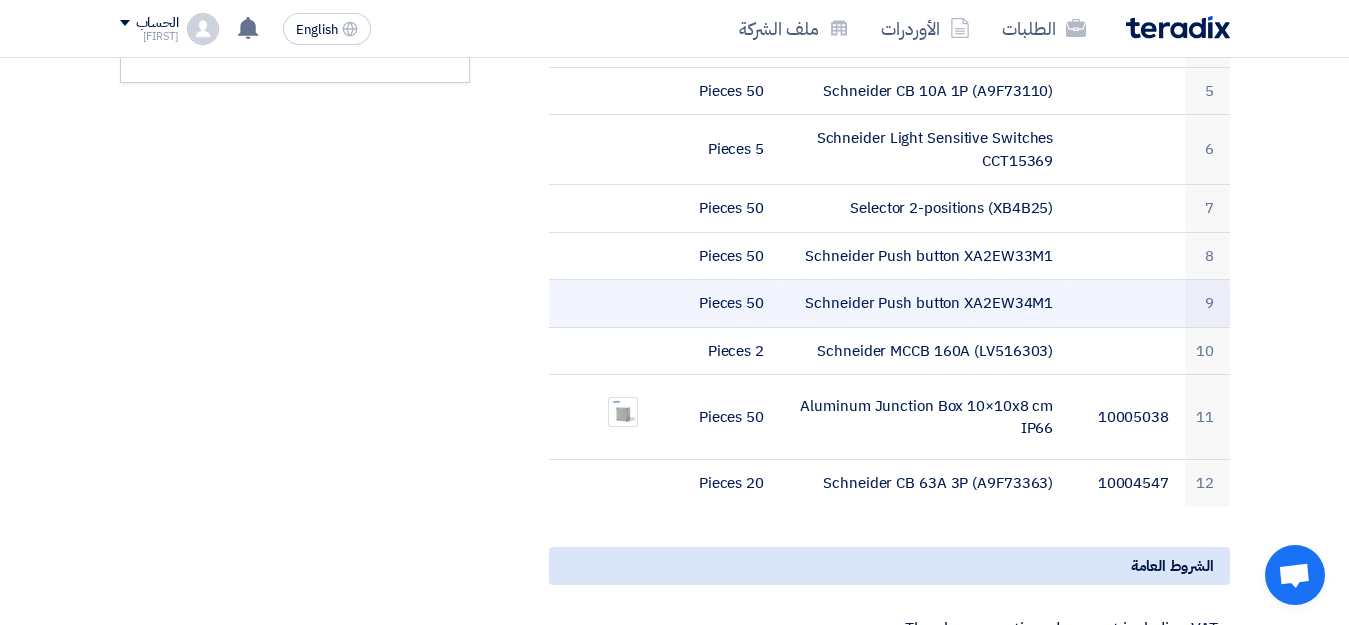 drag, startPoint x: 964, startPoint y: 284, endPoint x: 1061, endPoint y: 291, distance: 97.25225 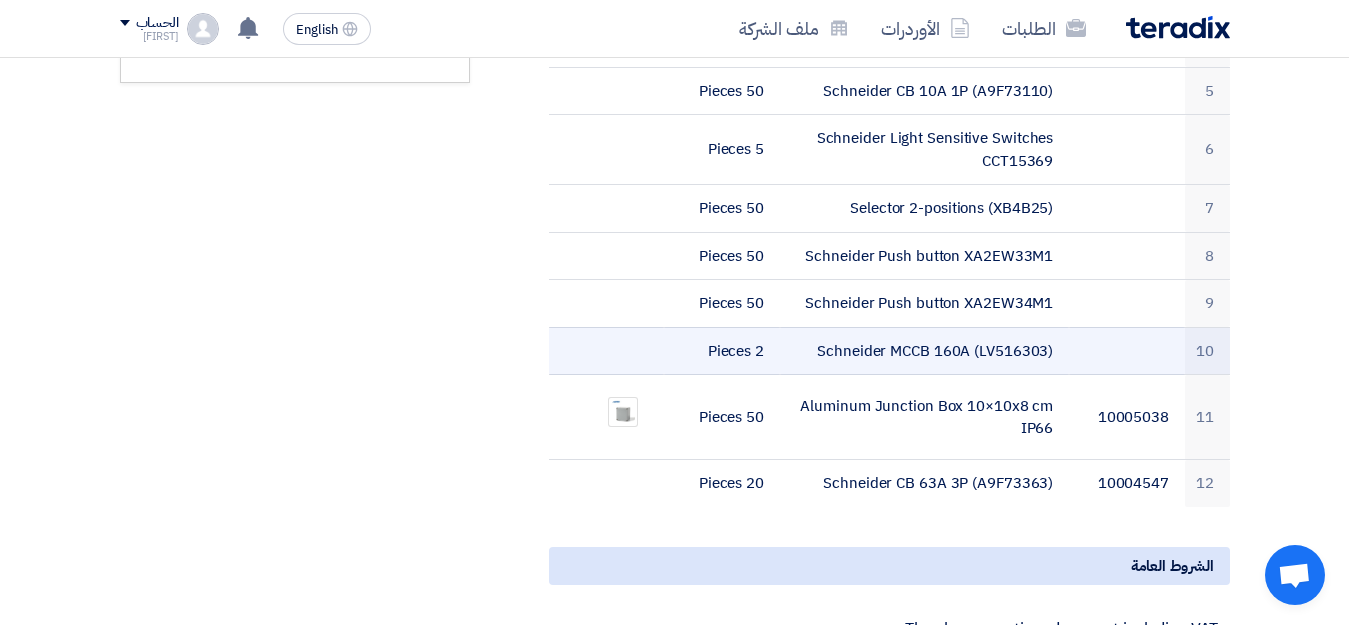 drag, startPoint x: 980, startPoint y: 328, endPoint x: 1045, endPoint y: 336, distance: 65.490456 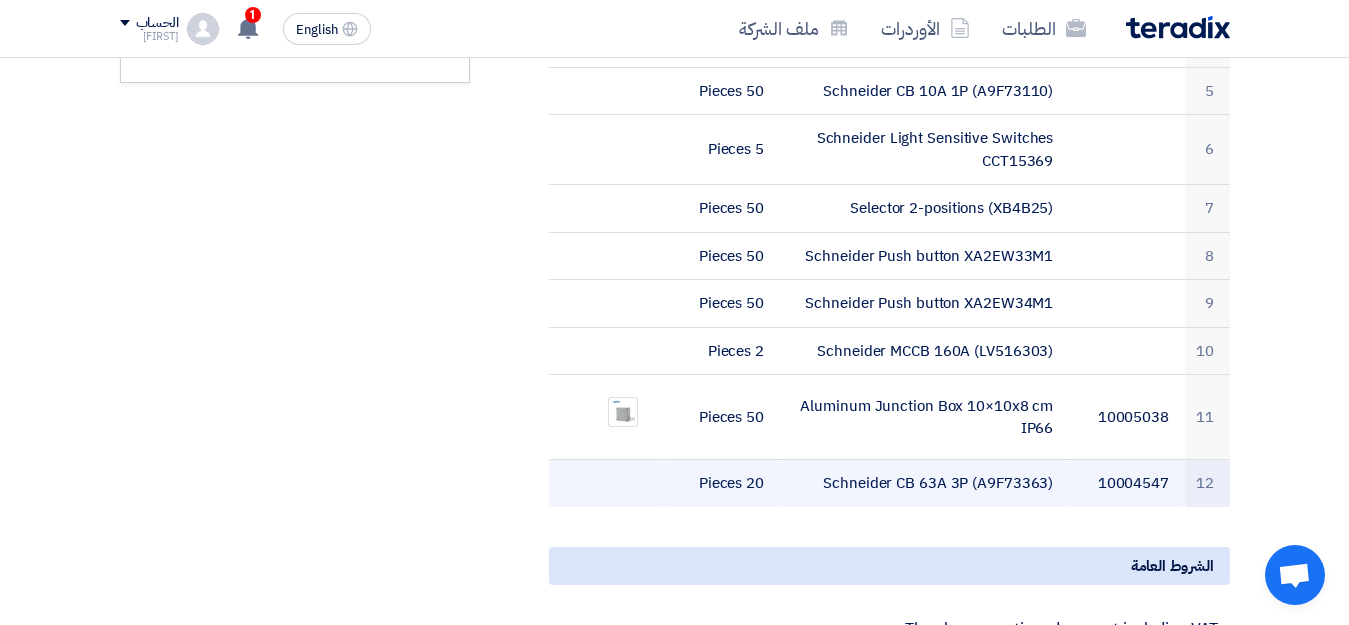 click on "Schneider CB 63A 3P (A9F73363)" 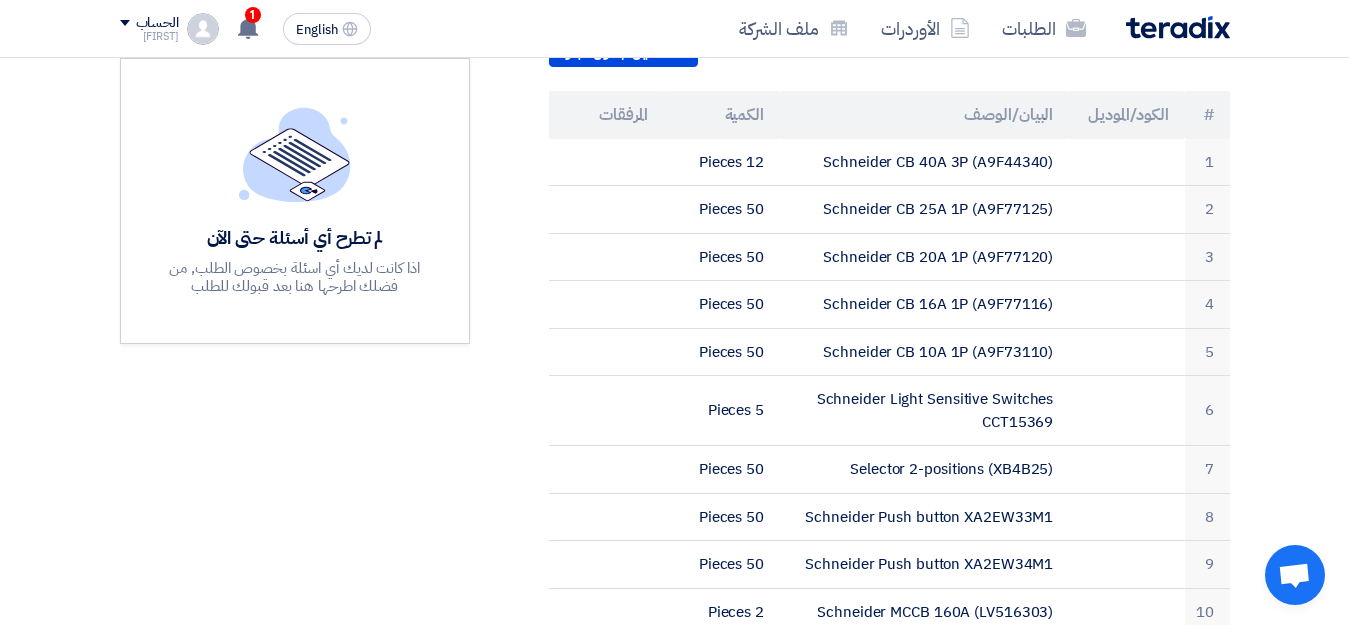 scroll, scrollTop: 513, scrollLeft: 0, axis: vertical 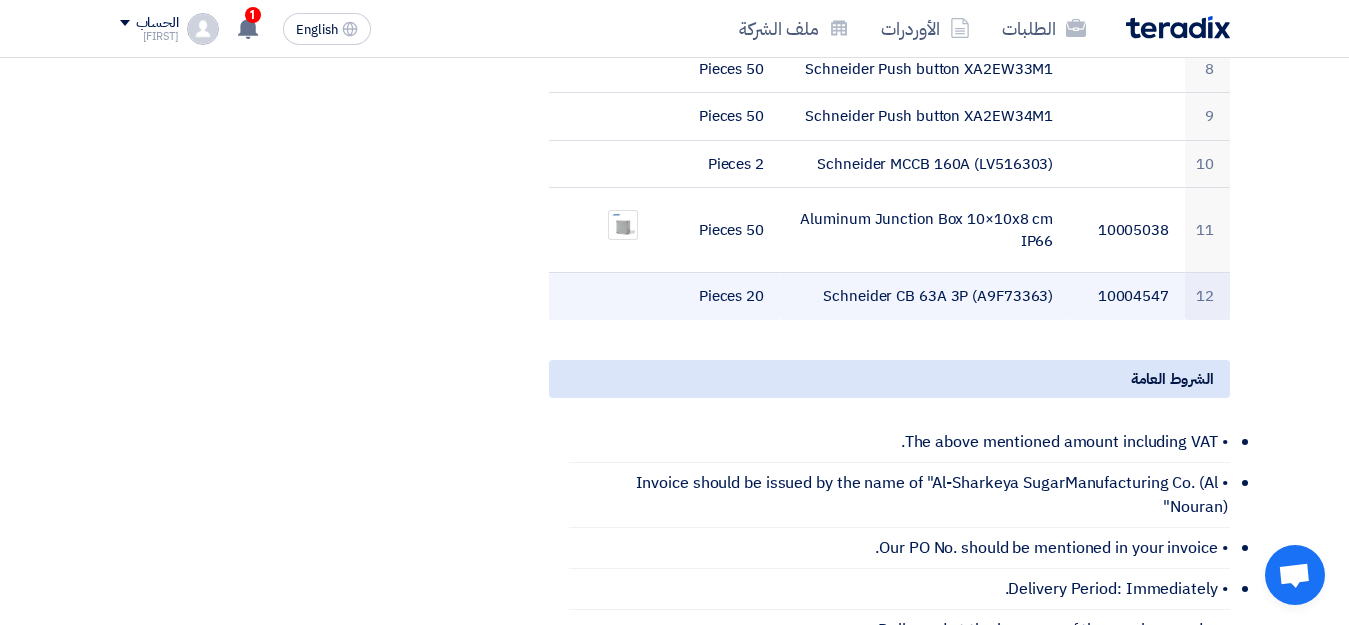drag, startPoint x: 982, startPoint y: 270, endPoint x: 1043, endPoint y: 274, distance: 61.13101 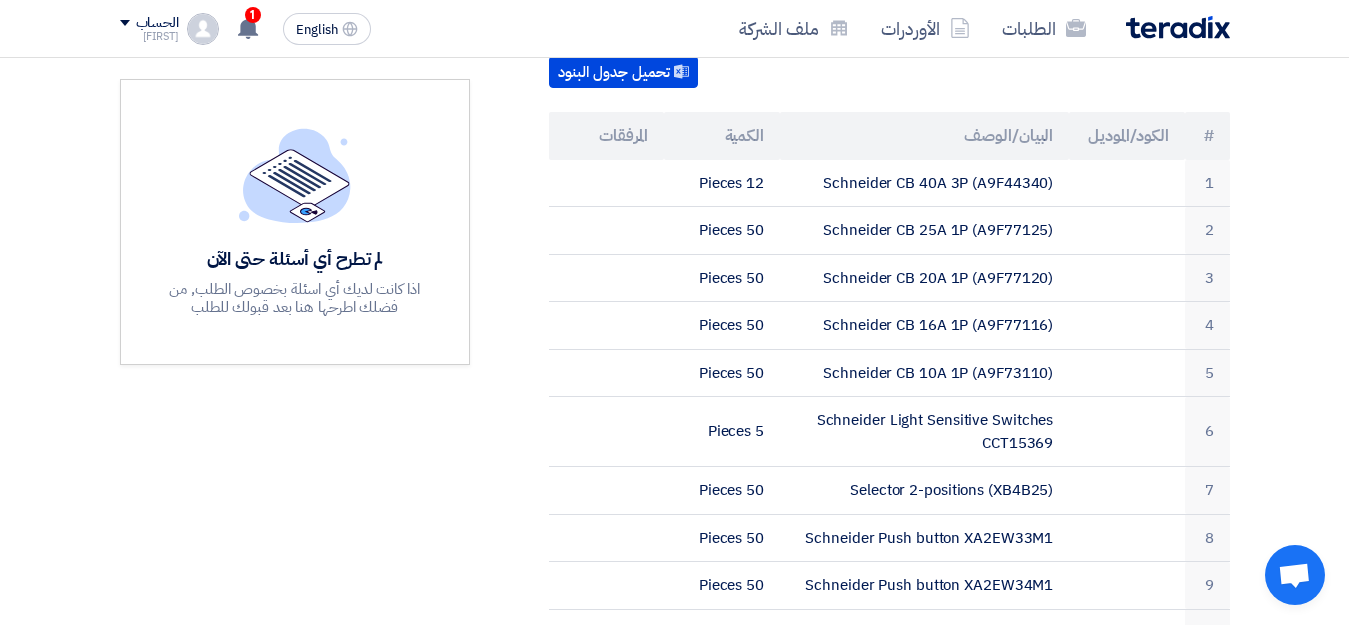 scroll, scrollTop: 517, scrollLeft: 0, axis: vertical 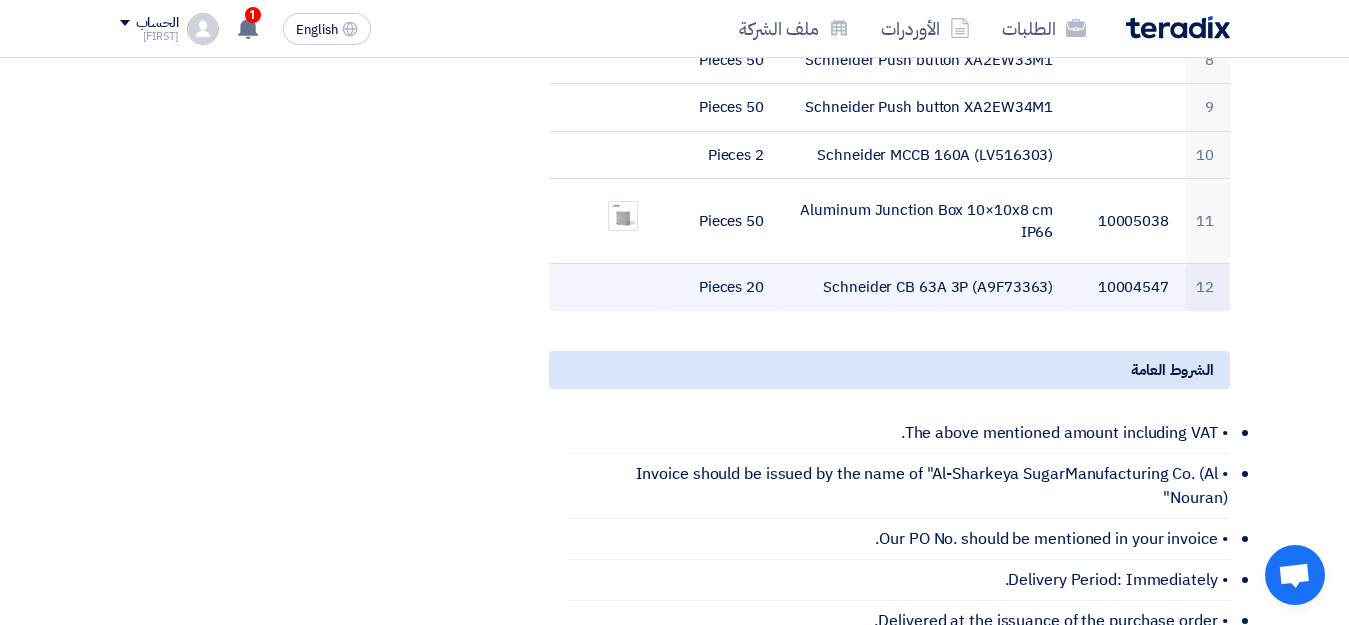 drag, startPoint x: 980, startPoint y: 262, endPoint x: 1047, endPoint y: 264, distance: 67.02985 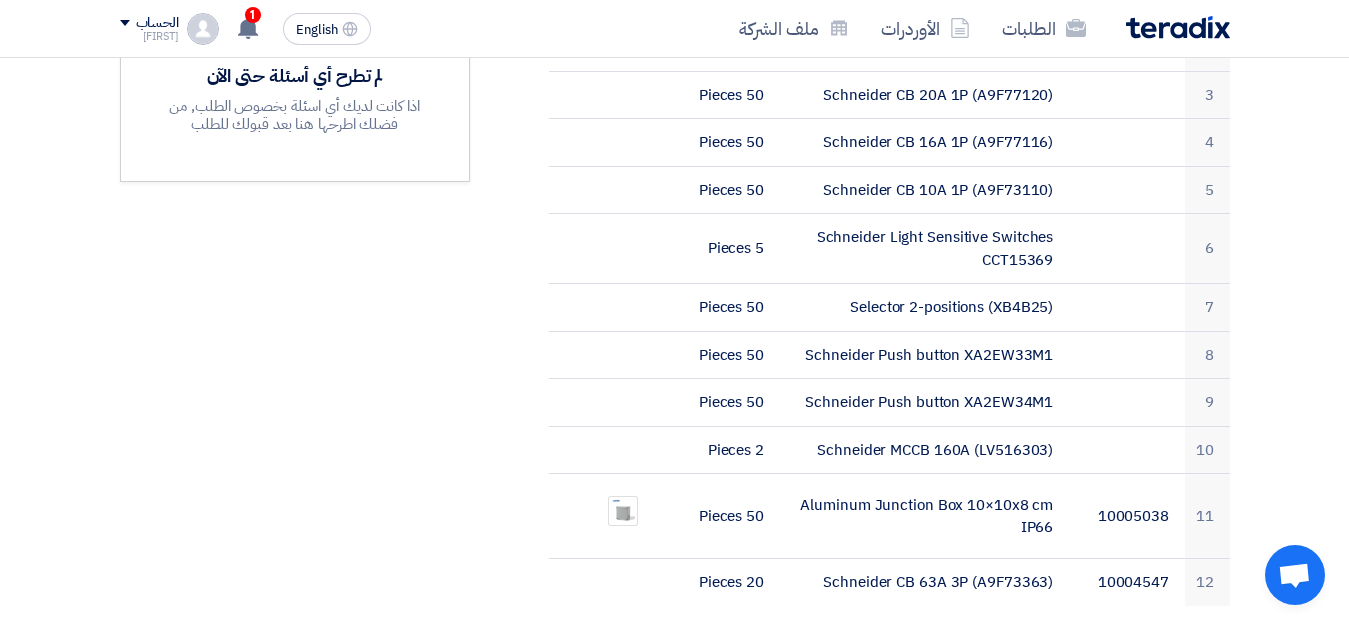 scroll, scrollTop: 607, scrollLeft: 0, axis: vertical 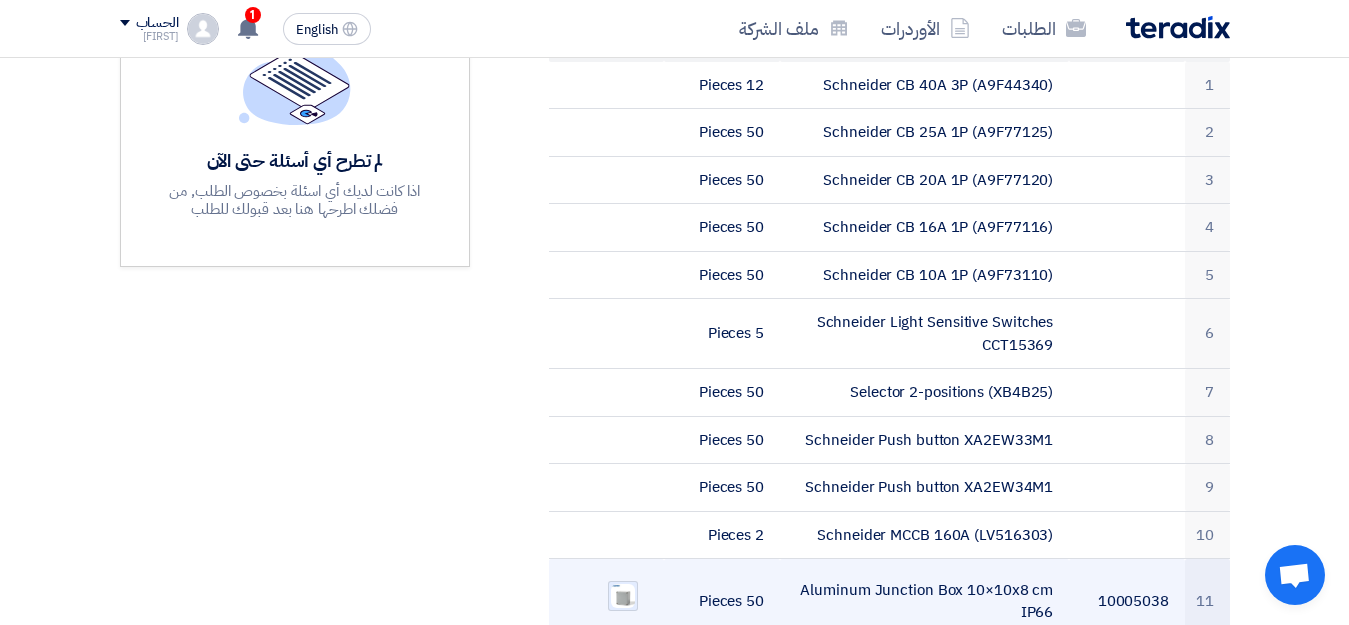 click 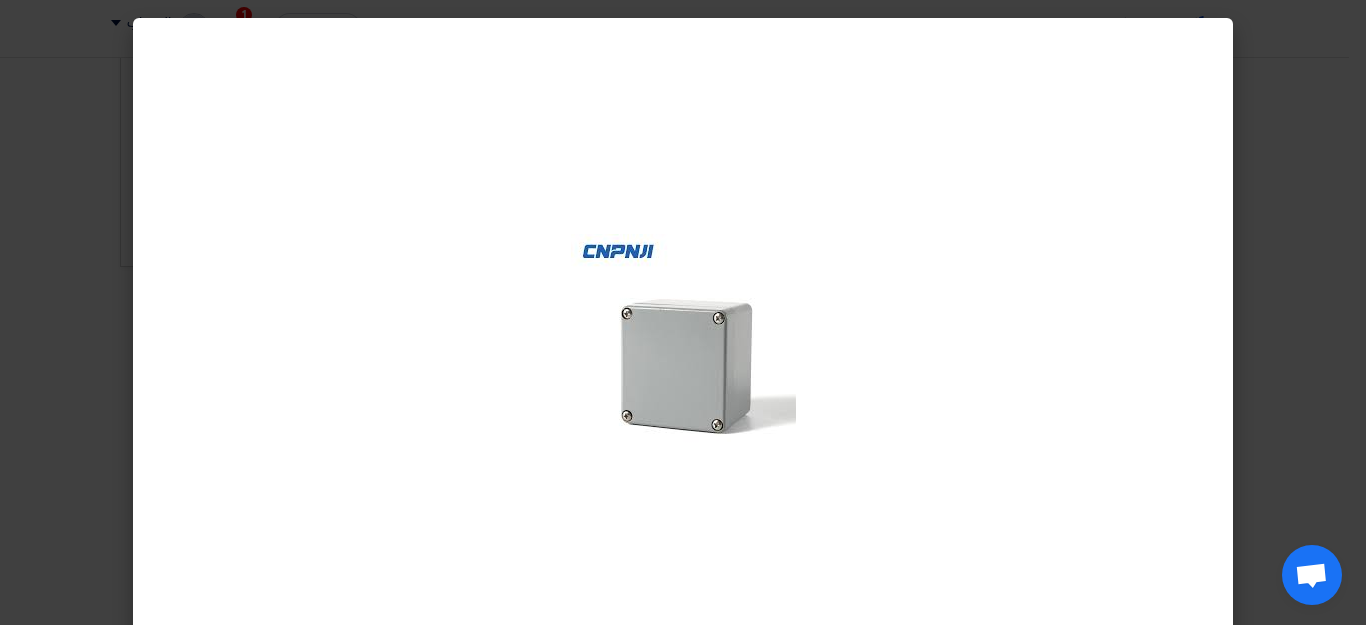 click 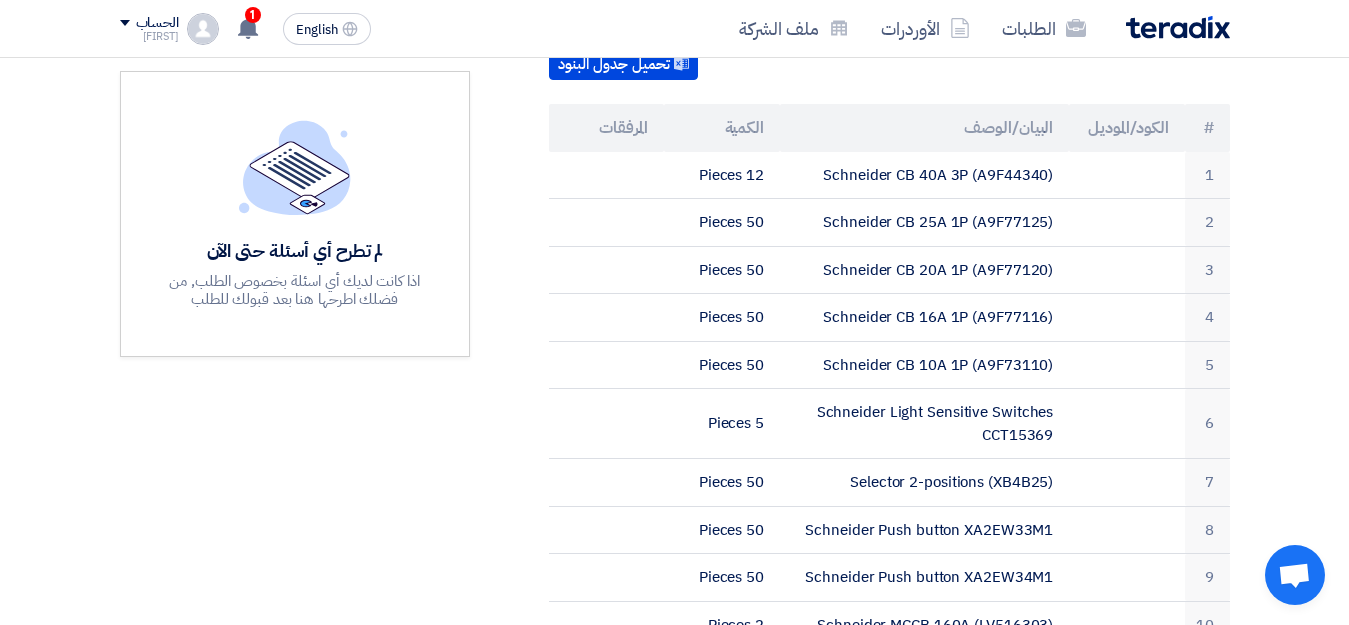 scroll, scrollTop: 500, scrollLeft: 0, axis: vertical 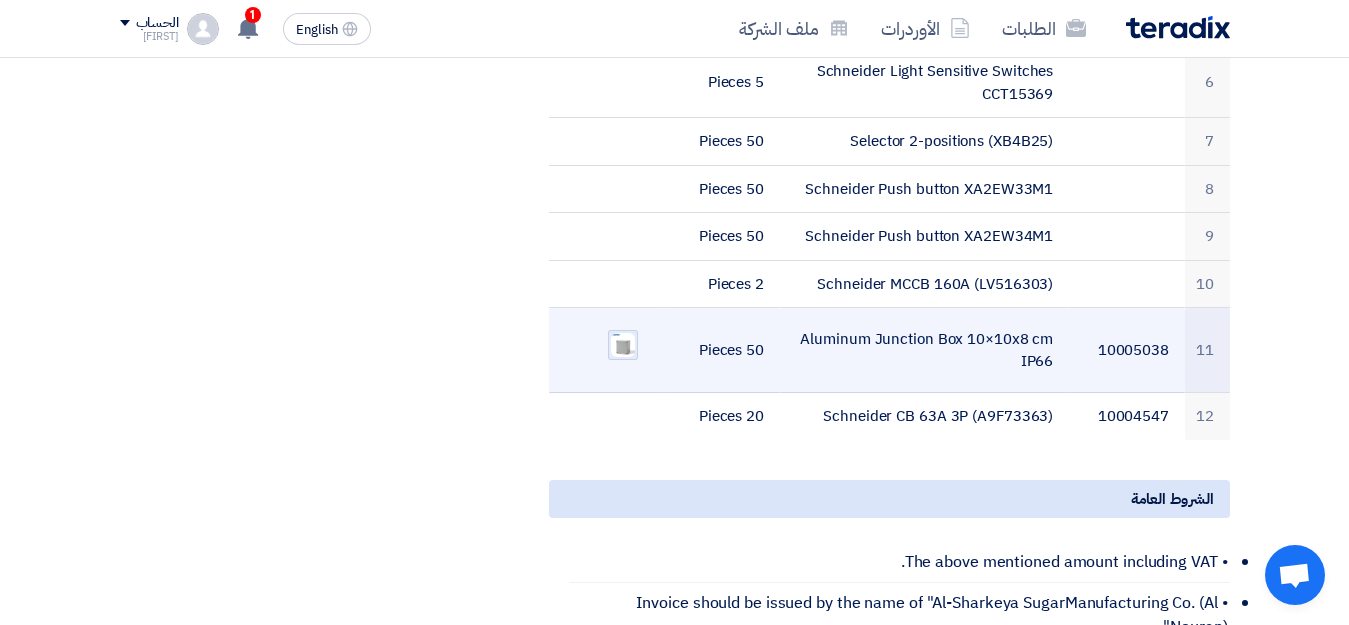 click 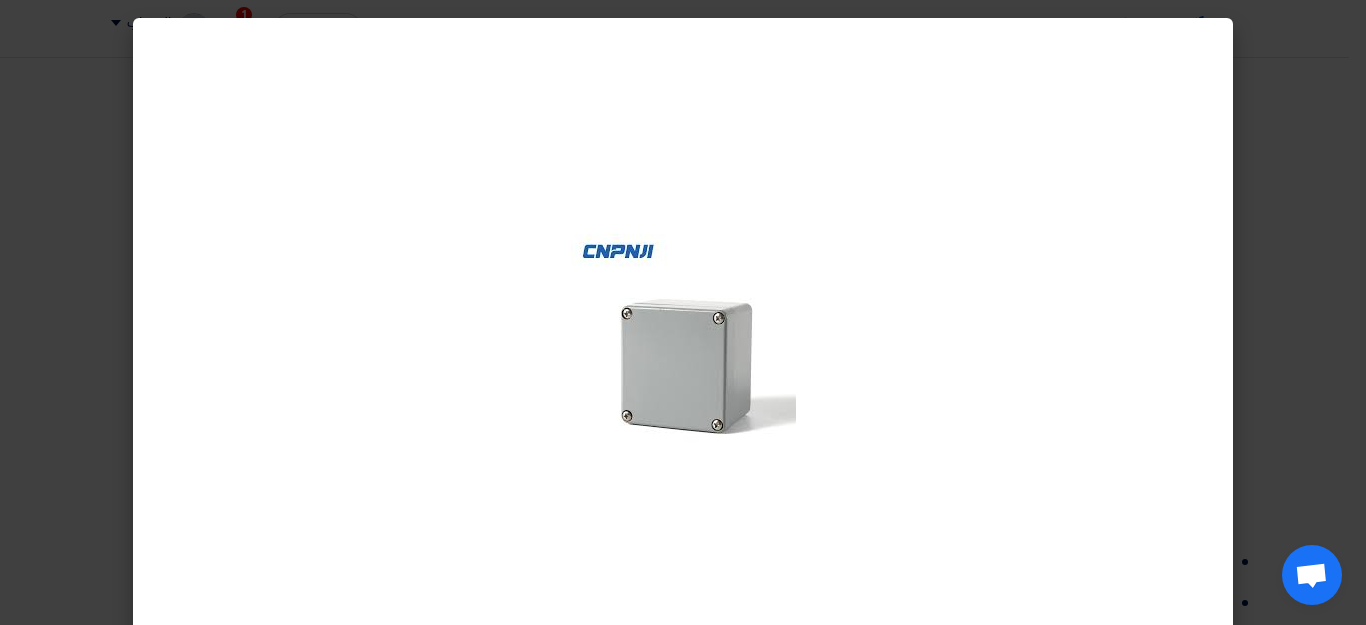click 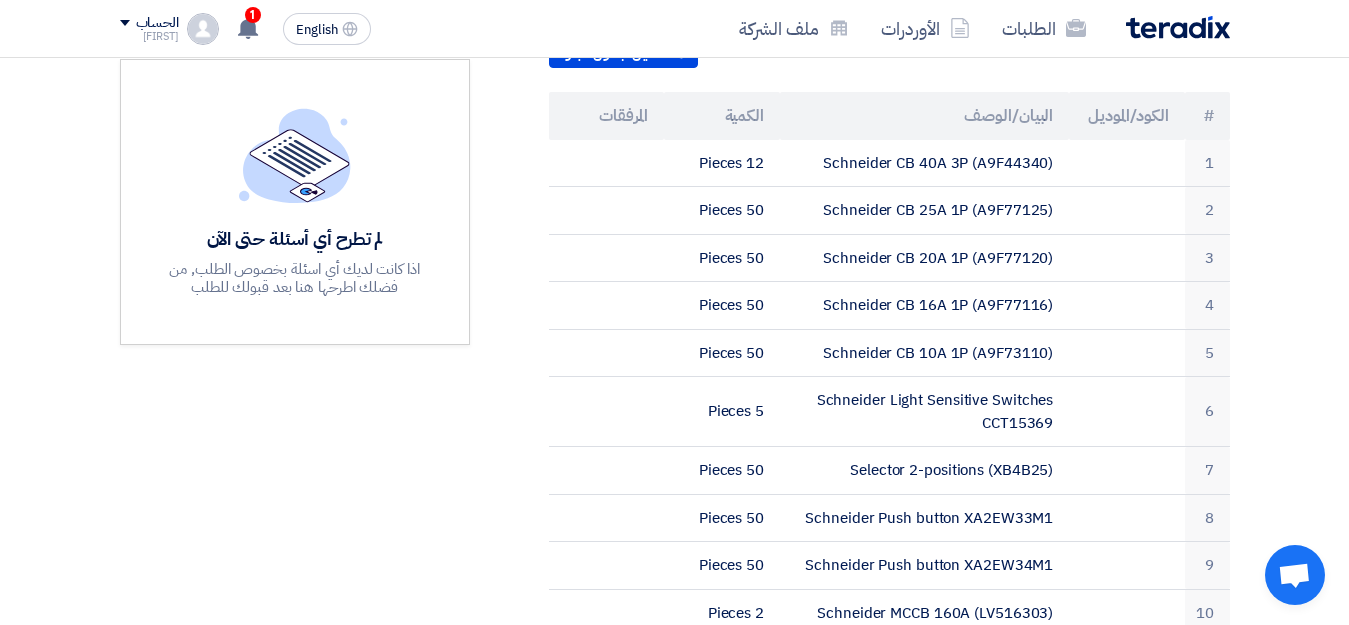 scroll, scrollTop: 564, scrollLeft: 0, axis: vertical 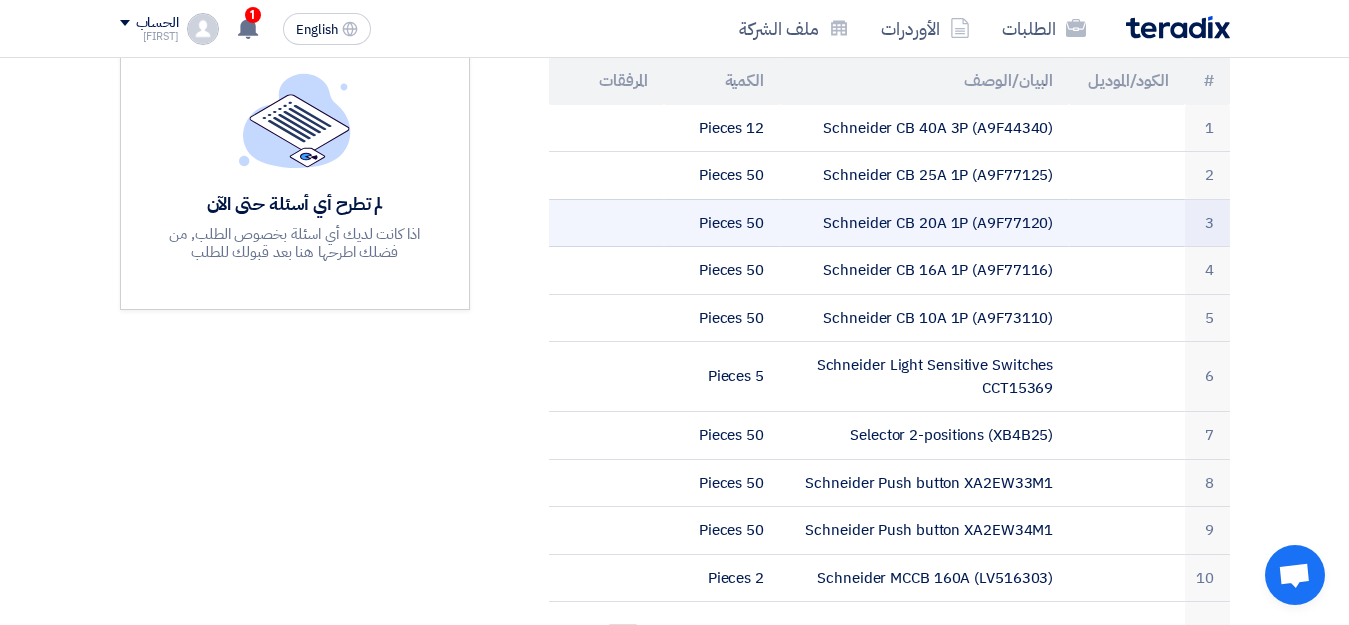 click on "Schneider CB 20A 1P (A9F77120)" 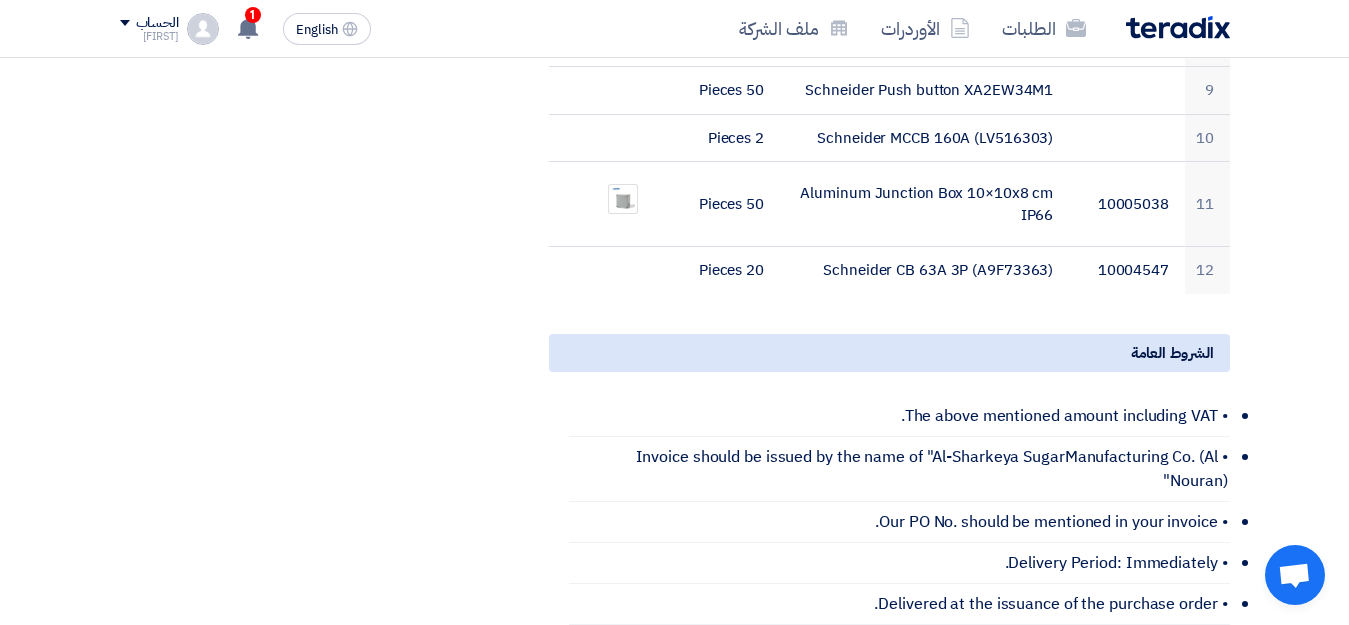 scroll, scrollTop: 1084, scrollLeft: 0, axis: vertical 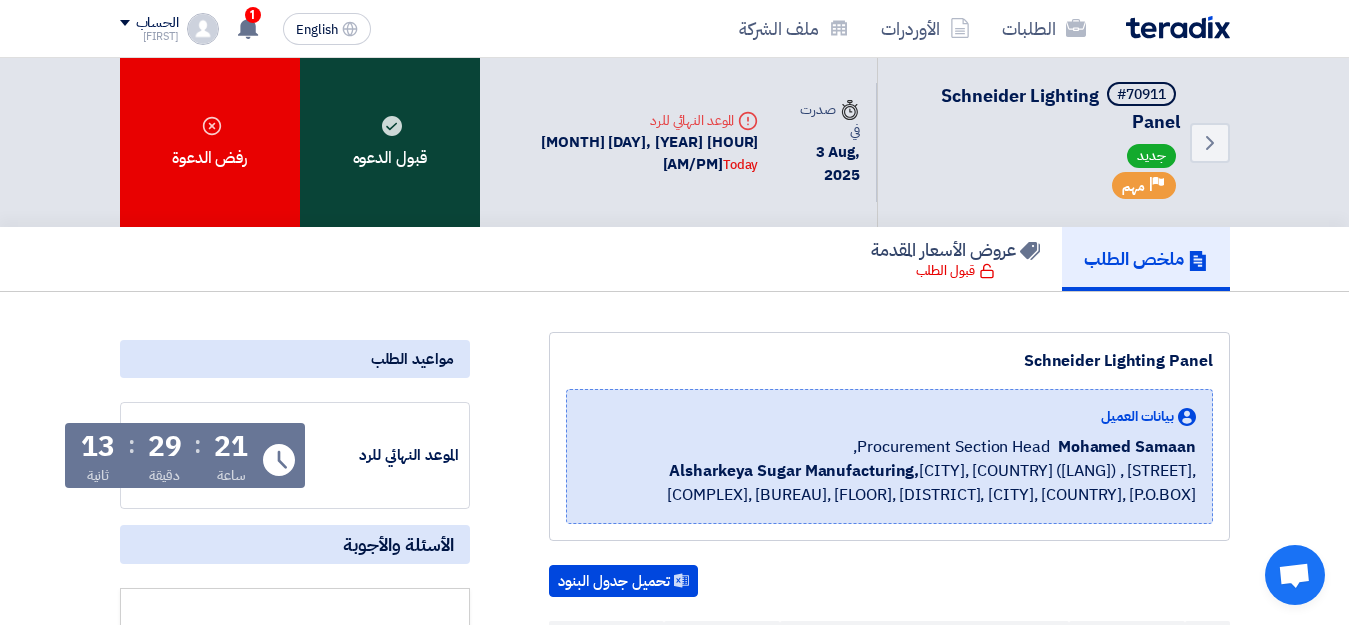 click on "قبول الدعوه" 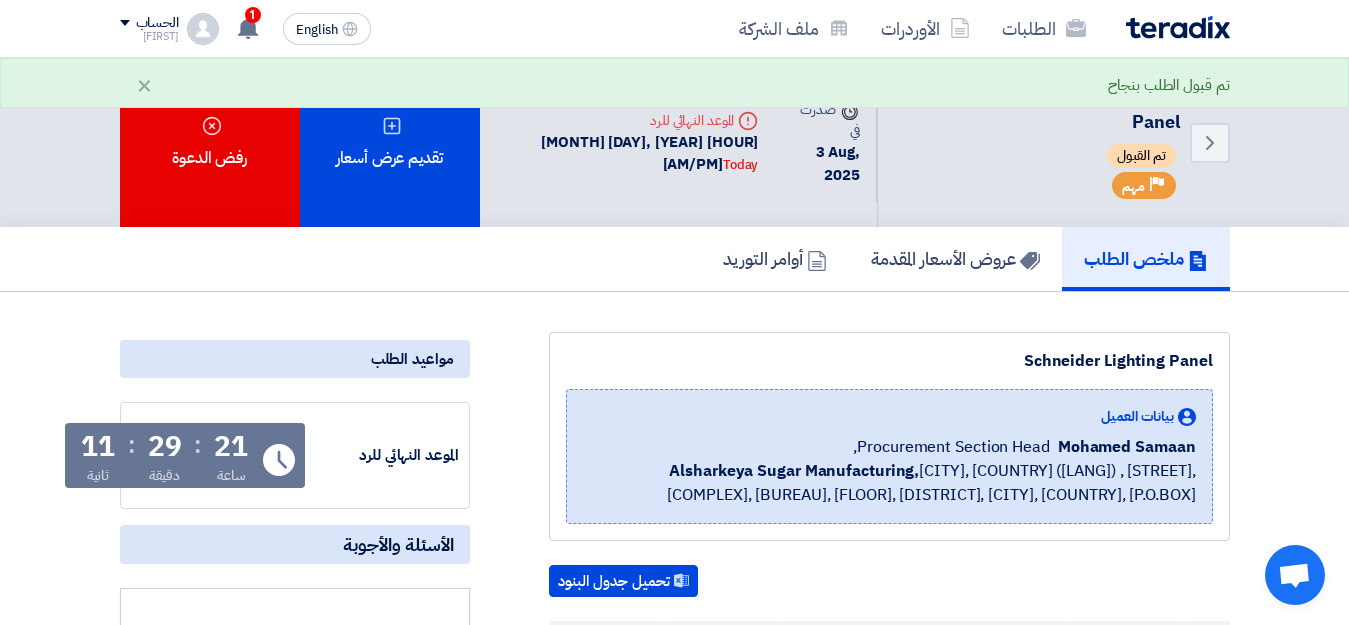 click on "تقديم عرض أسعار" 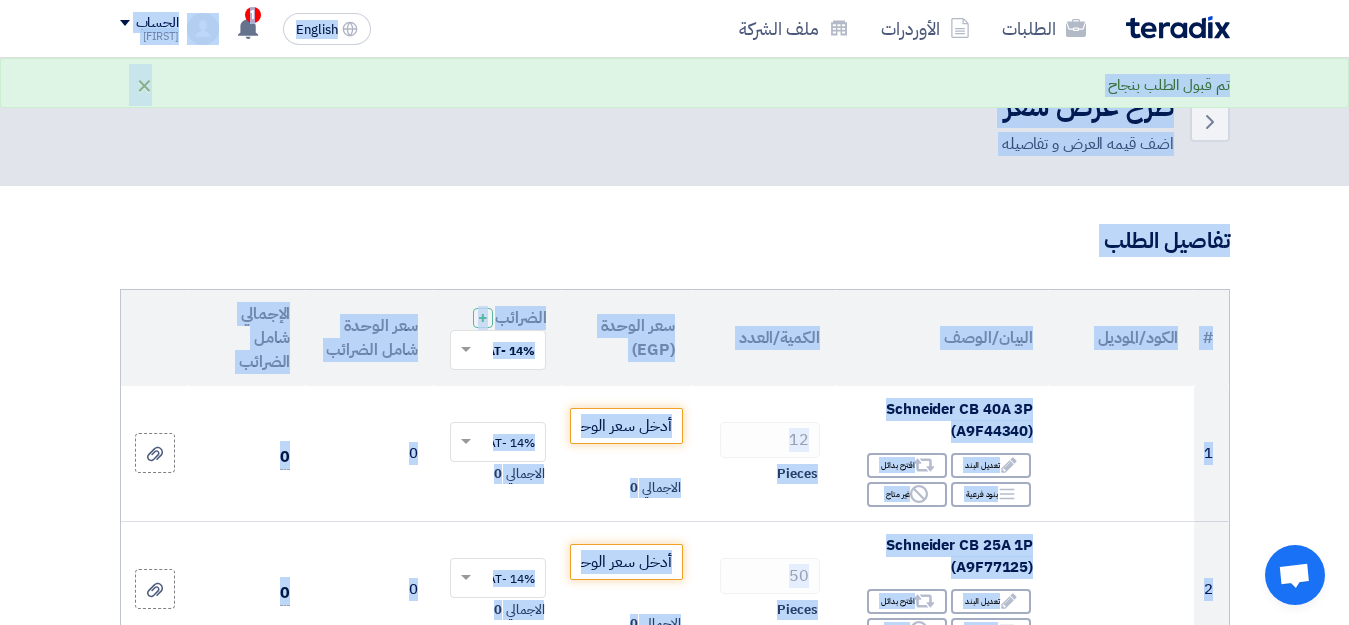 drag, startPoint x: 431, startPoint y: 123, endPoint x: 407, endPoint y: 16, distance: 109.65856 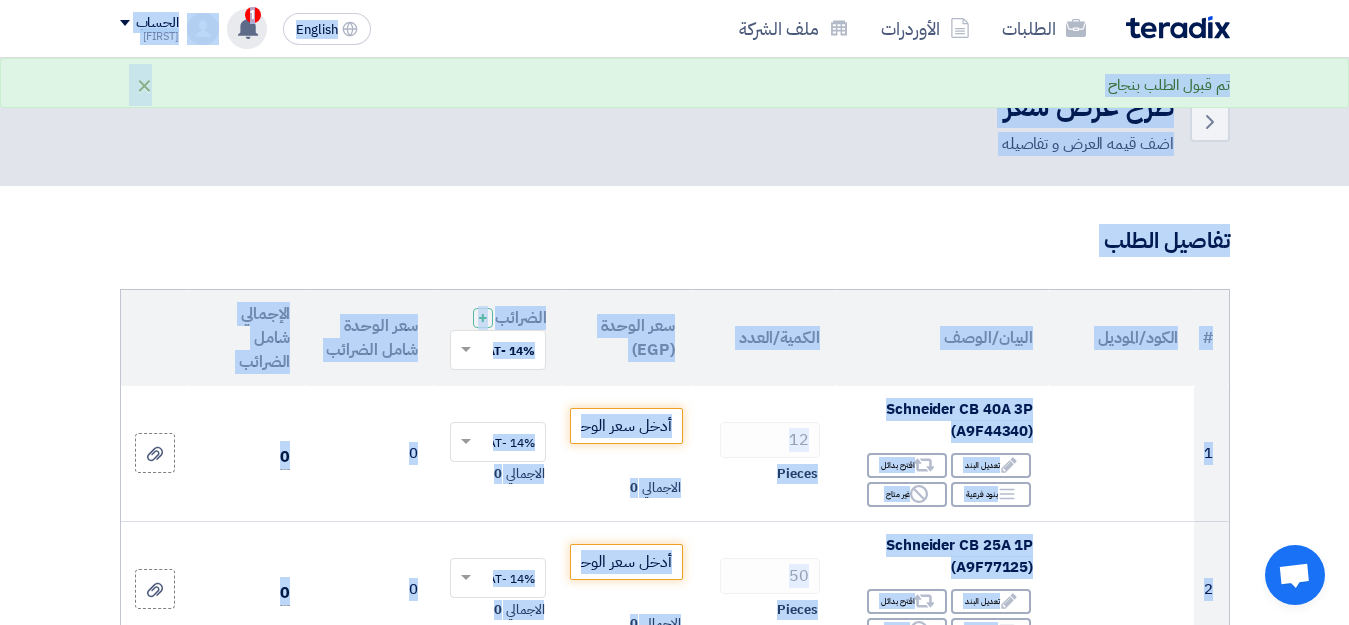 click on "1" 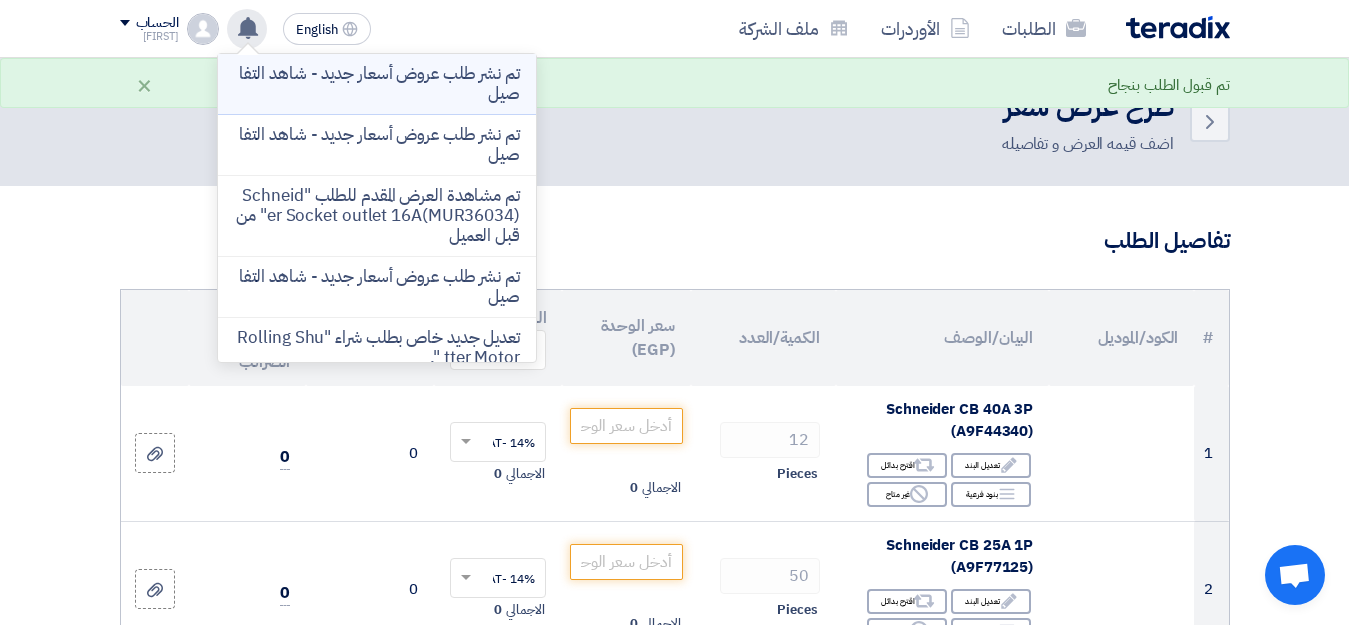 click on "تم نشر طلب عروض أسعار جديد - شاهد التفاصيل" 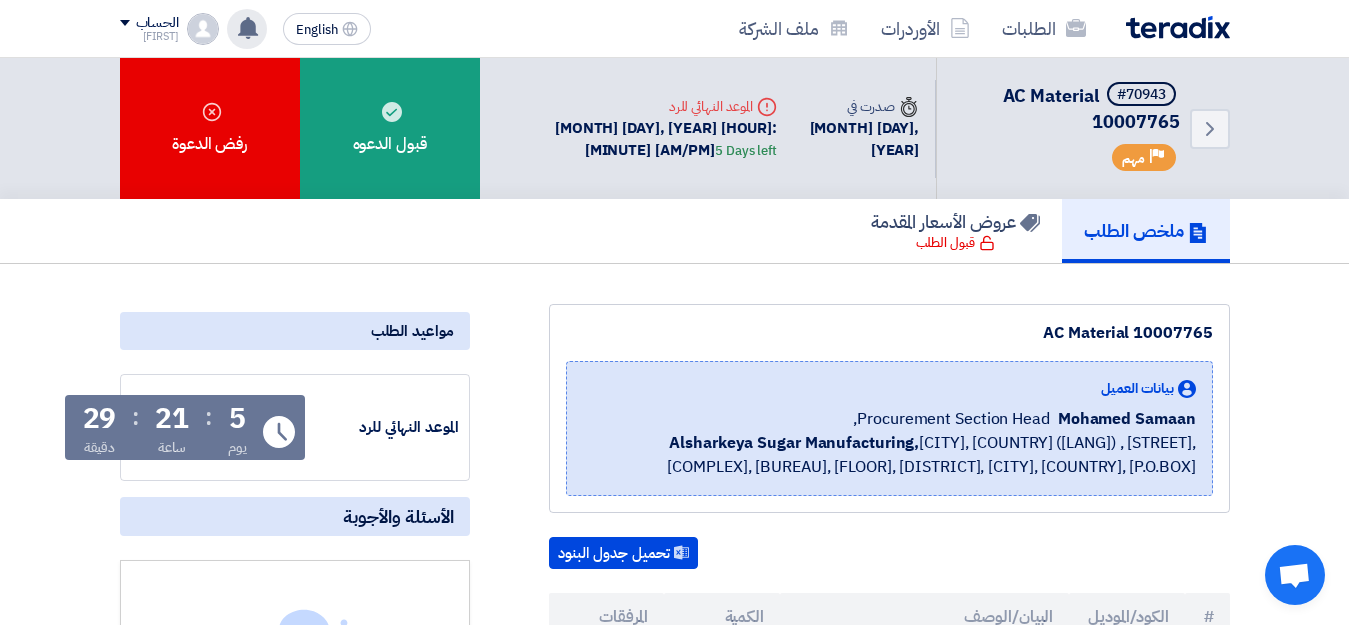 scroll, scrollTop: 547, scrollLeft: 0, axis: vertical 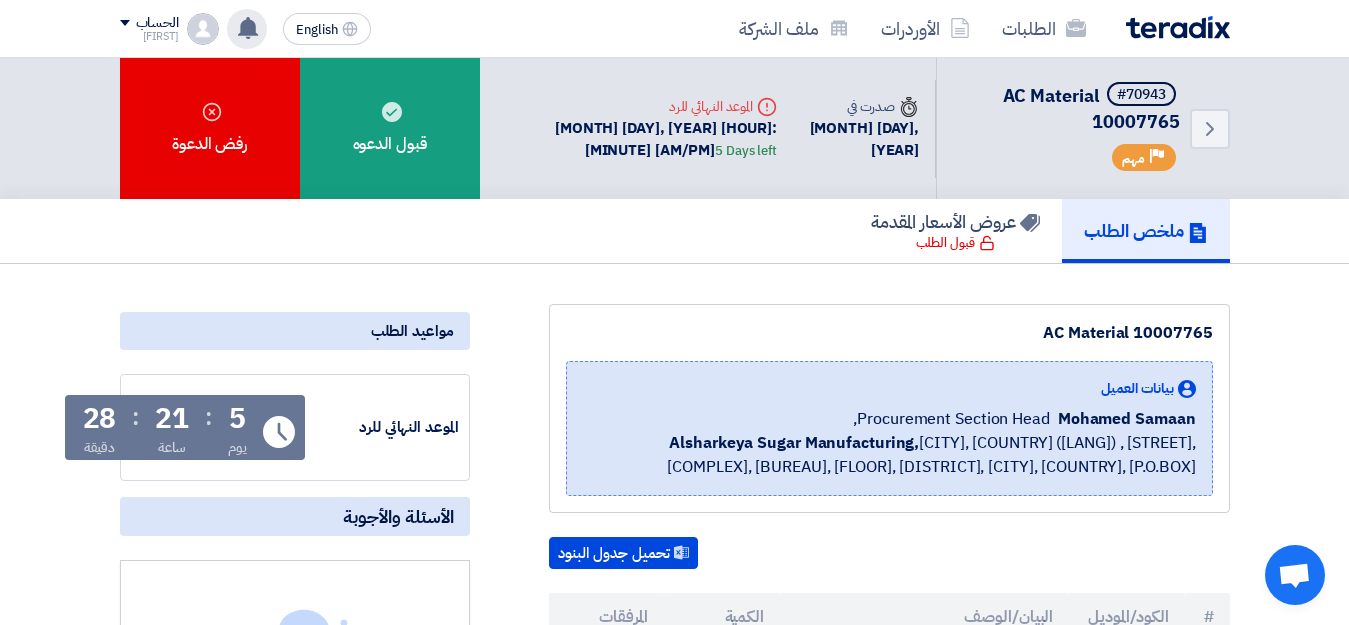 click 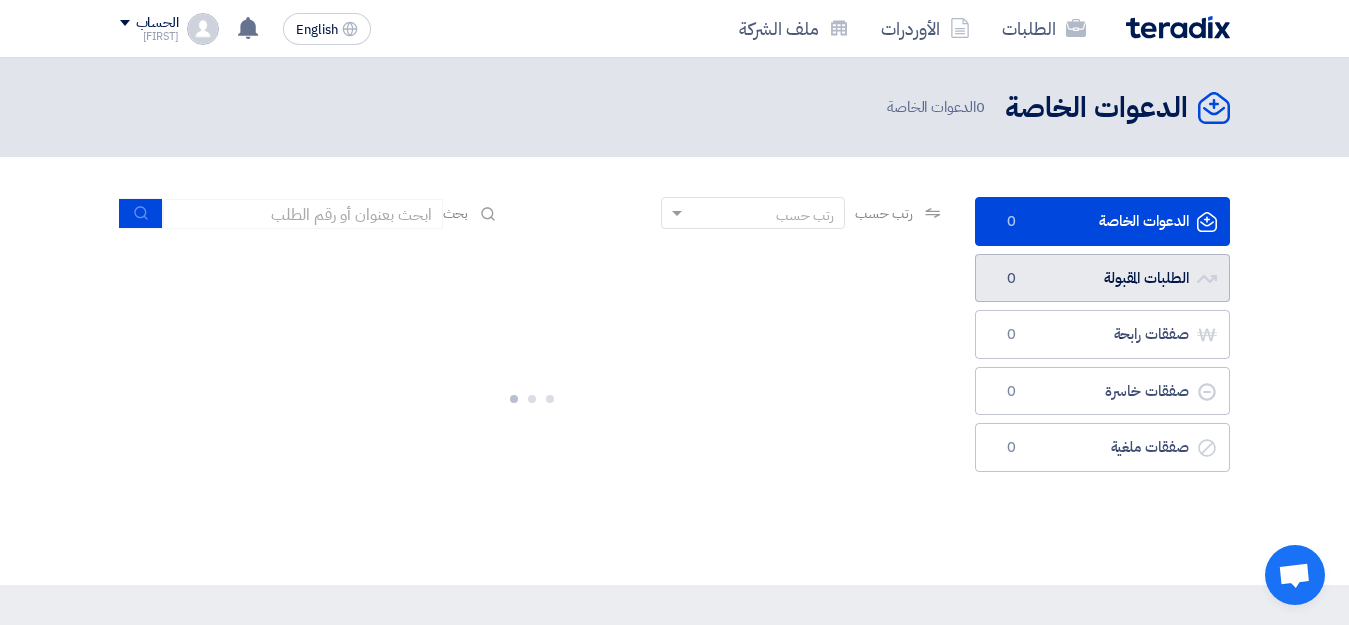 click on "الطلبات المقبولة
الطلبات المقبولة
0" 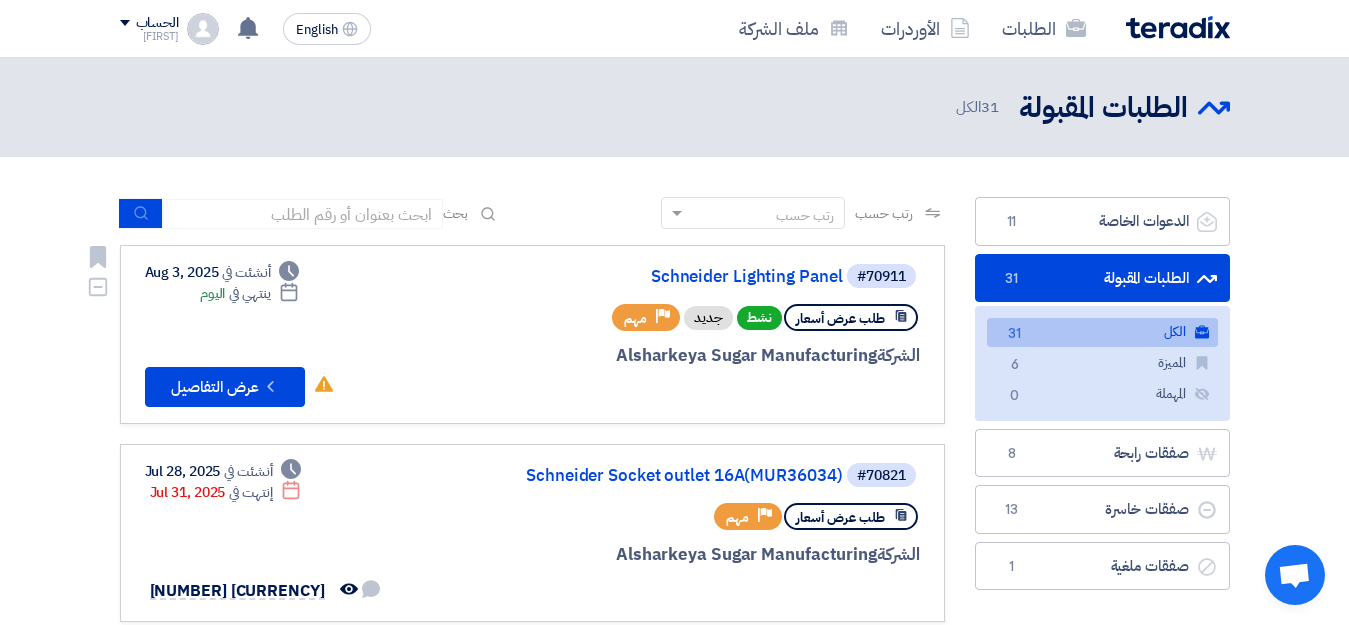 click on "#[NUMBER]
[PRODUCT_NAME]" 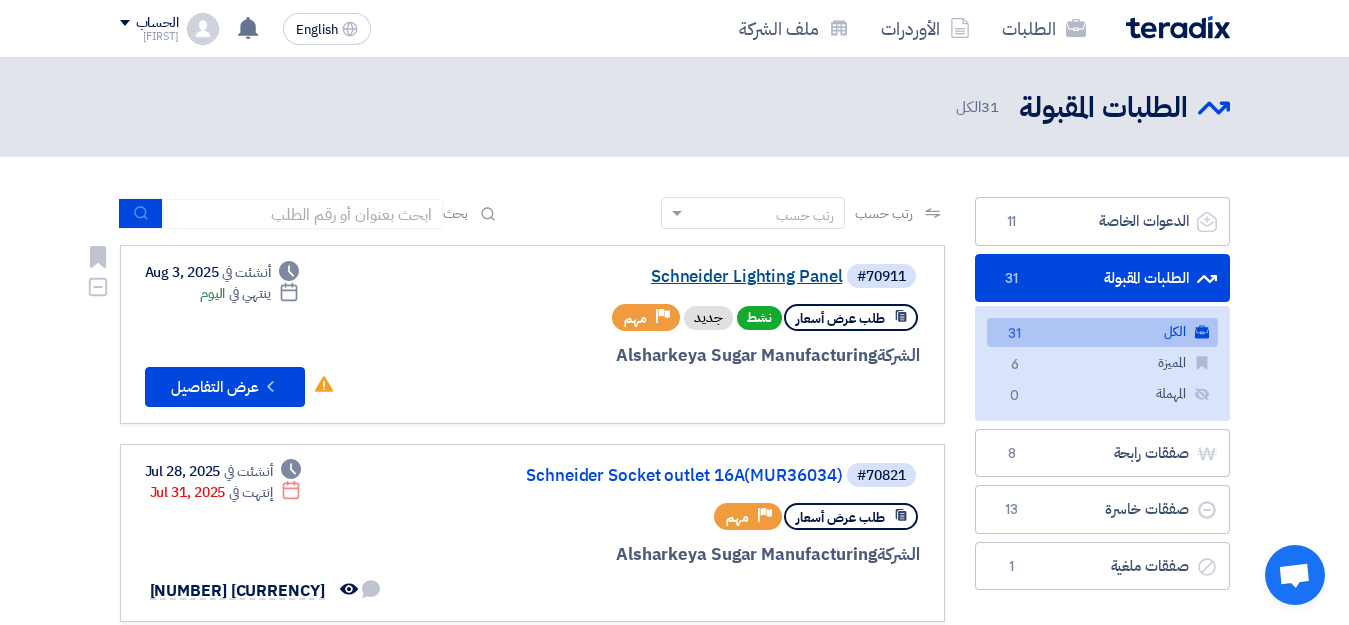 click on "Schneider Lighting Panel" 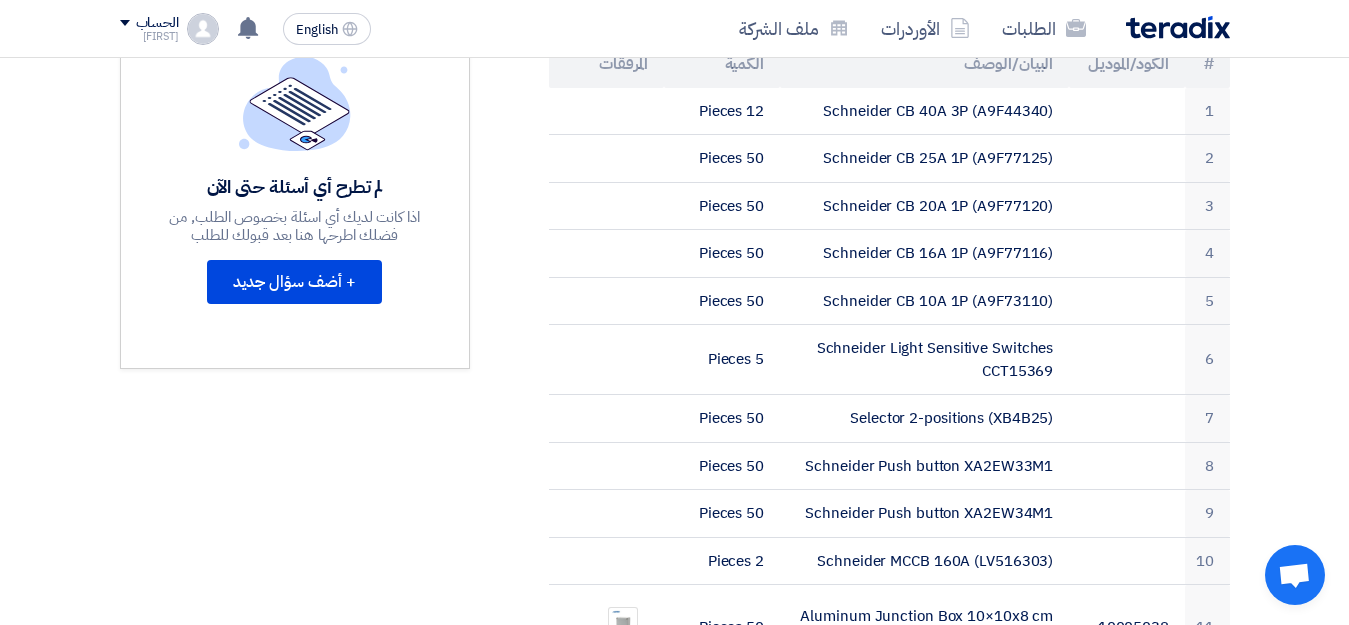 scroll, scrollTop: 482, scrollLeft: 0, axis: vertical 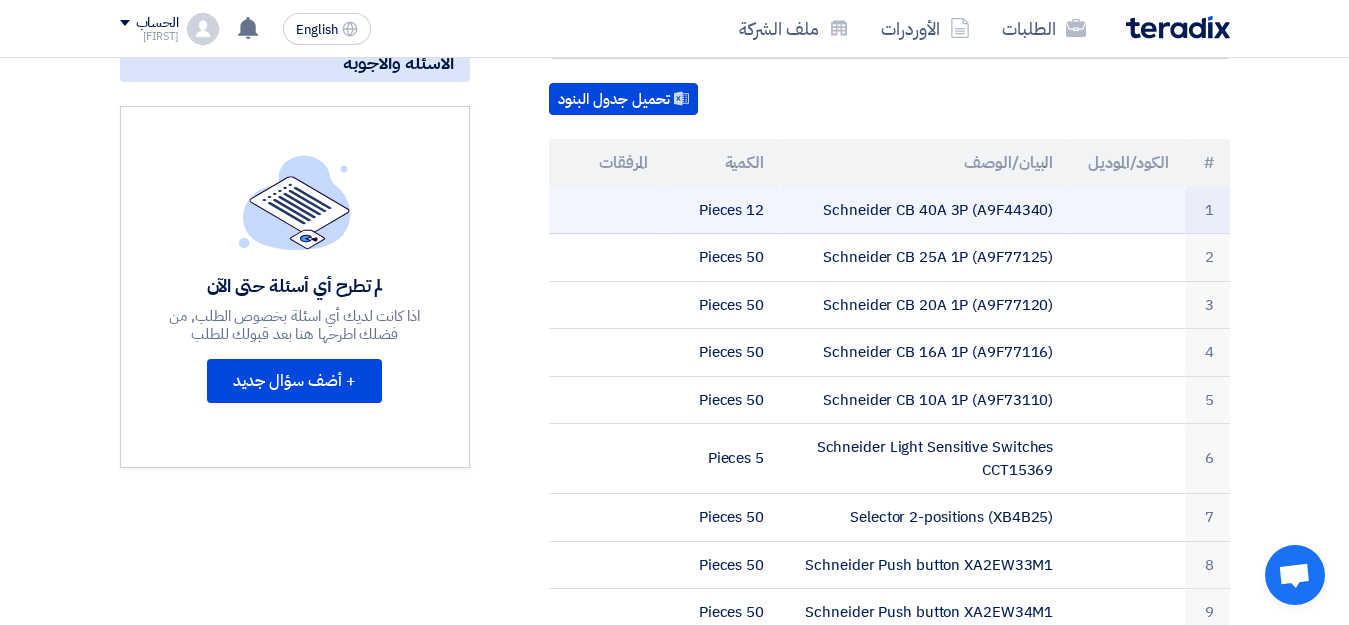 drag, startPoint x: 972, startPoint y: 188, endPoint x: 1096, endPoint y: 185, distance: 124.036285 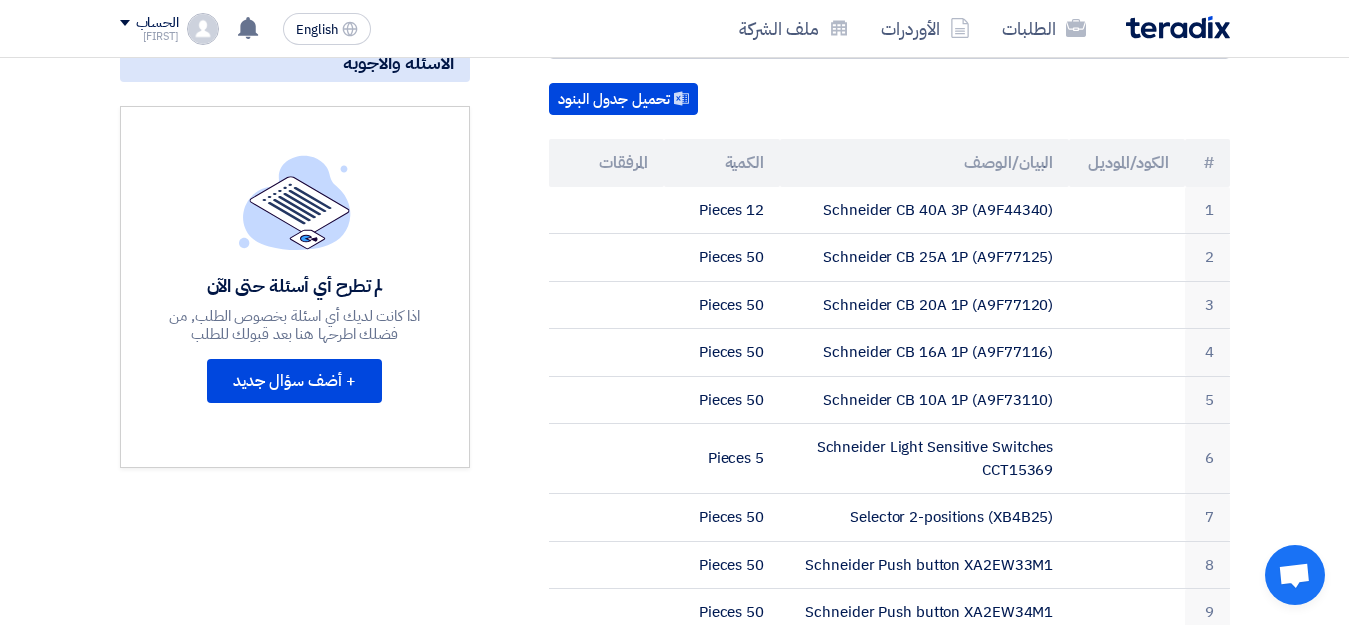 drag, startPoint x: 1348, startPoint y: 191, endPoint x: 1355, endPoint y: 233, distance: 42.579338 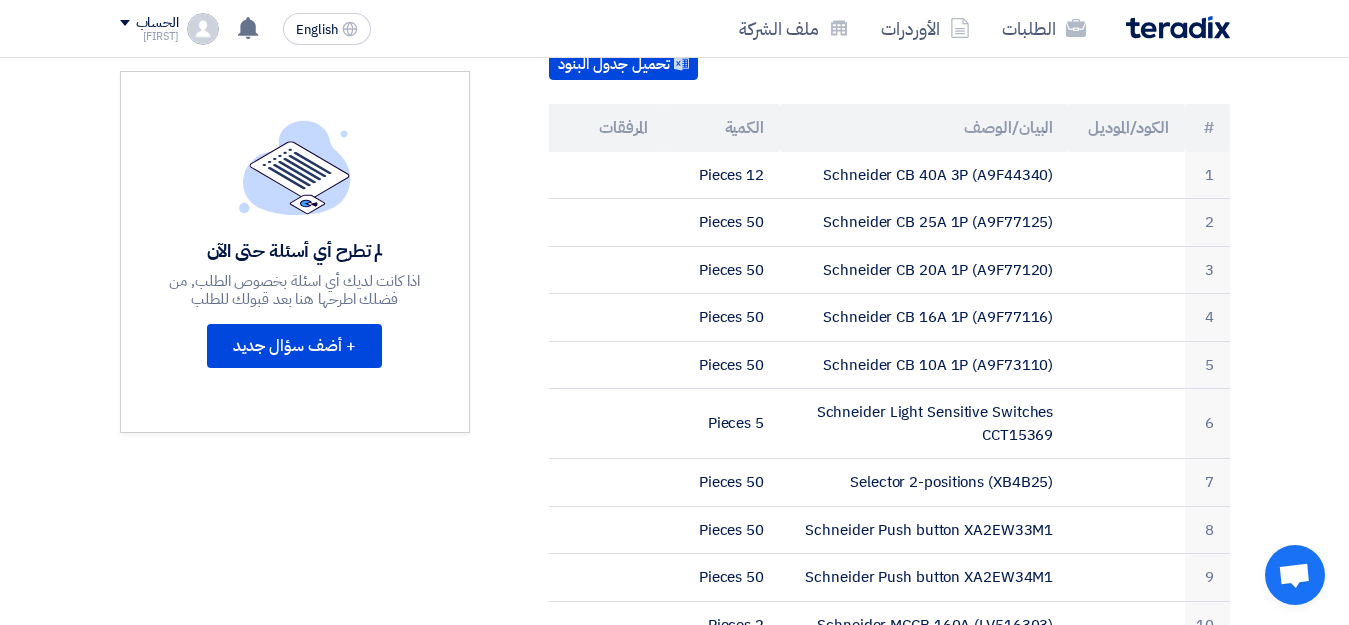 scroll, scrollTop: 512, scrollLeft: 0, axis: vertical 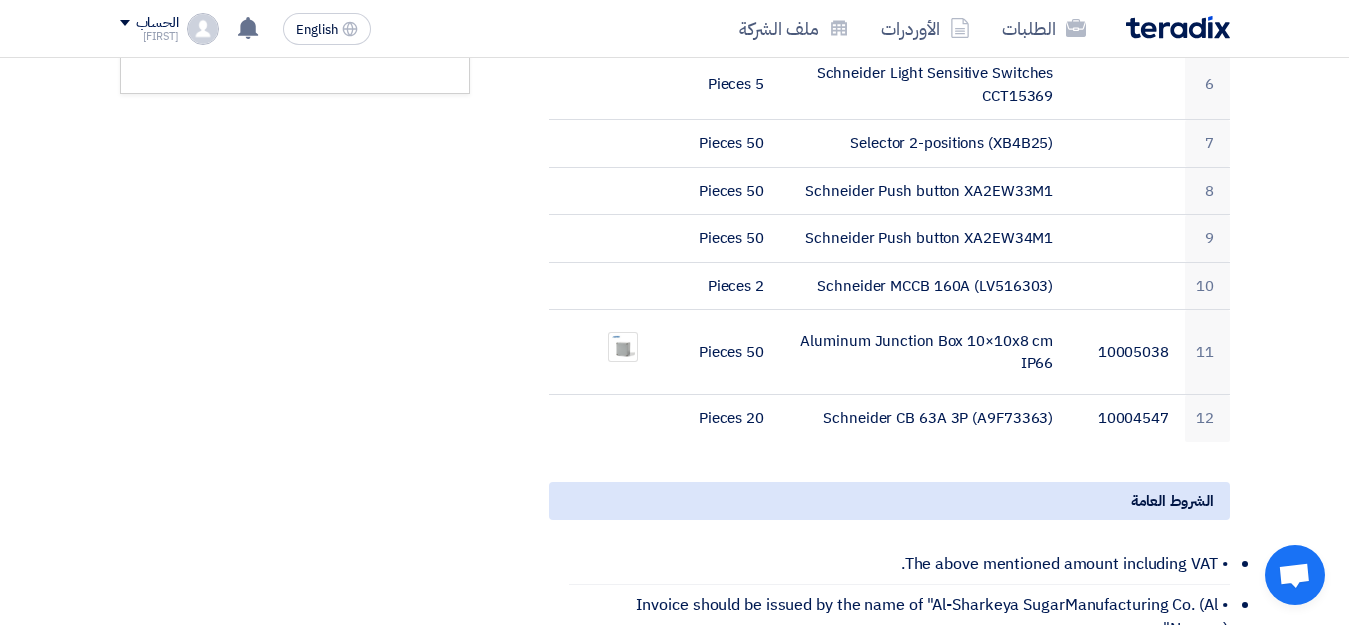 click on "[TIME] [SECONDS]" 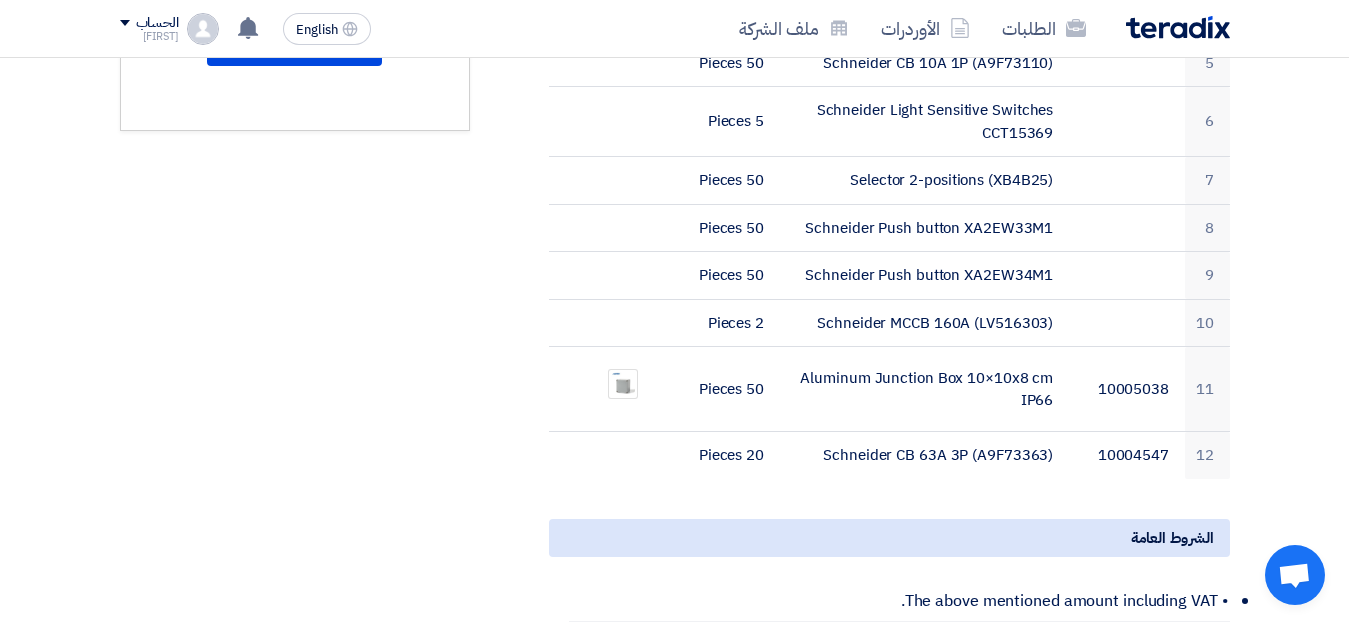 scroll, scrollTop: 776, scrollLeft: 0, axis: vertical 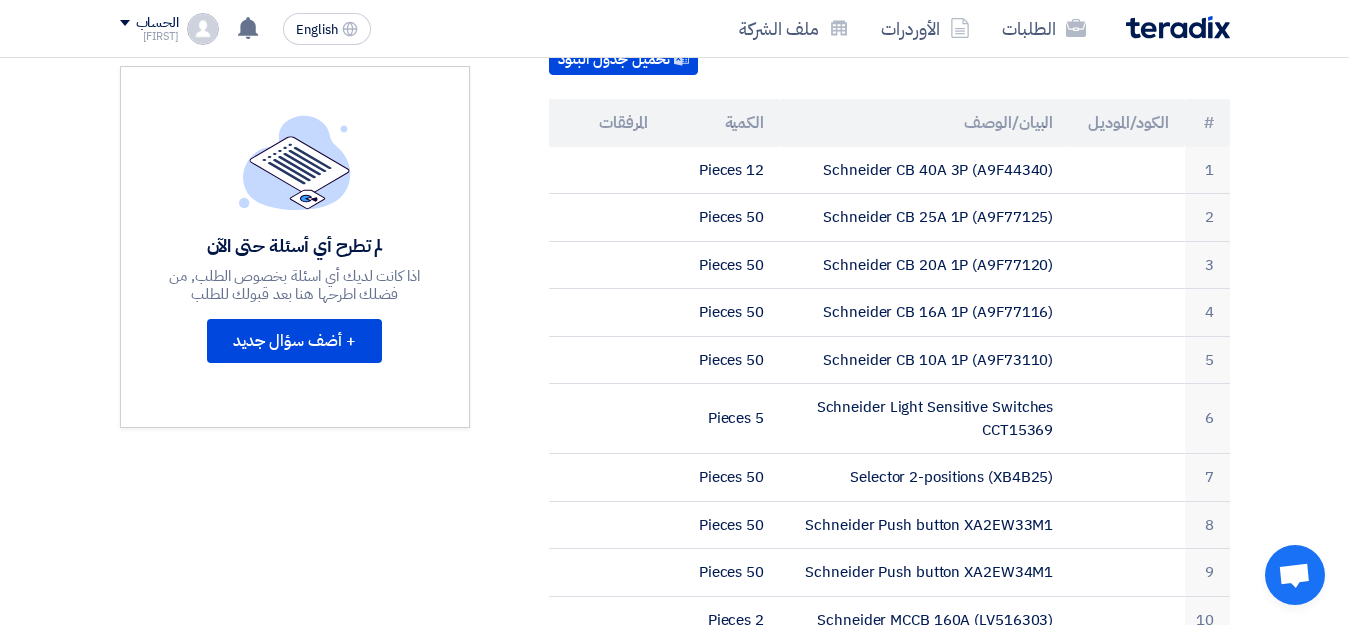 click on "[CUSTOMER_NAME]
Procurement Section Head,
[COMPANY_NAME], [CITY], [COUNTRY] ([LANG])
, [STREET], [COMPLEX], [BUREAU], [FLOOR], [DISTRICT], [CITY], [COUNTRY], [P.O.BOX]
تحميل جدول البنود
# الكمية :" 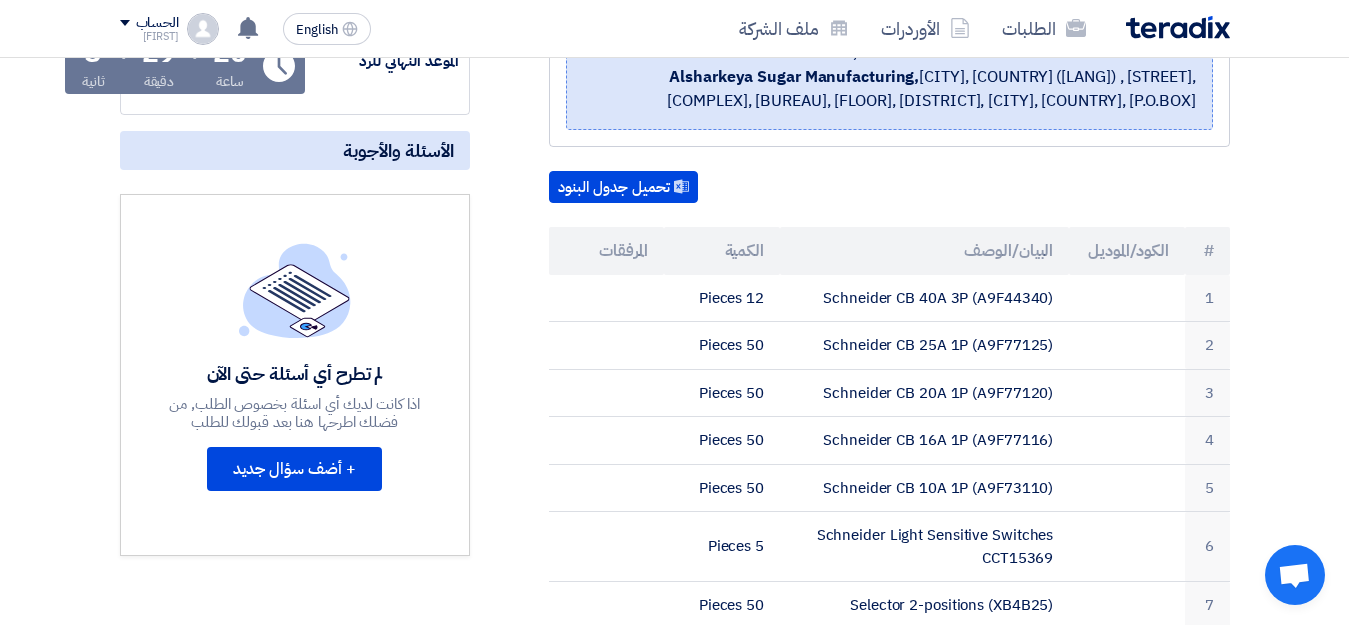 scroll, scrollTop: 492, scrollLeft: 0, axis: vertical 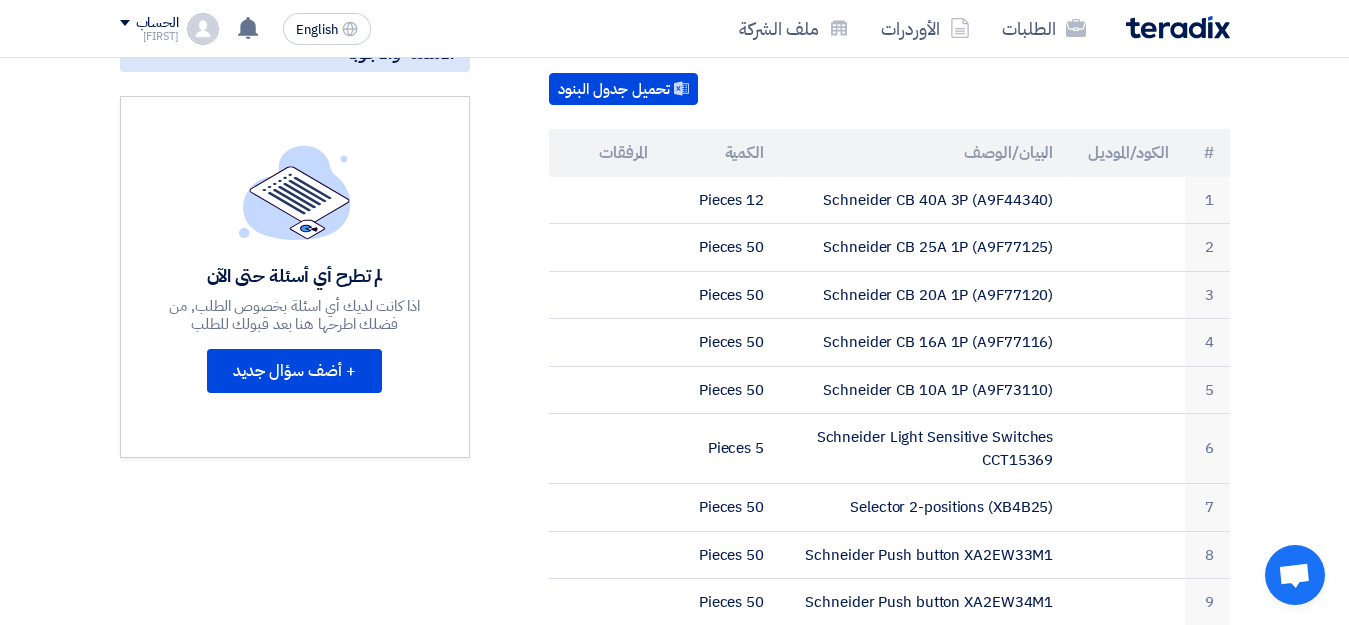 drag, startPoint x: 1344, startPoint y: 186, endPoint x: 1355, endPoint y: 177, distance: 14.21267 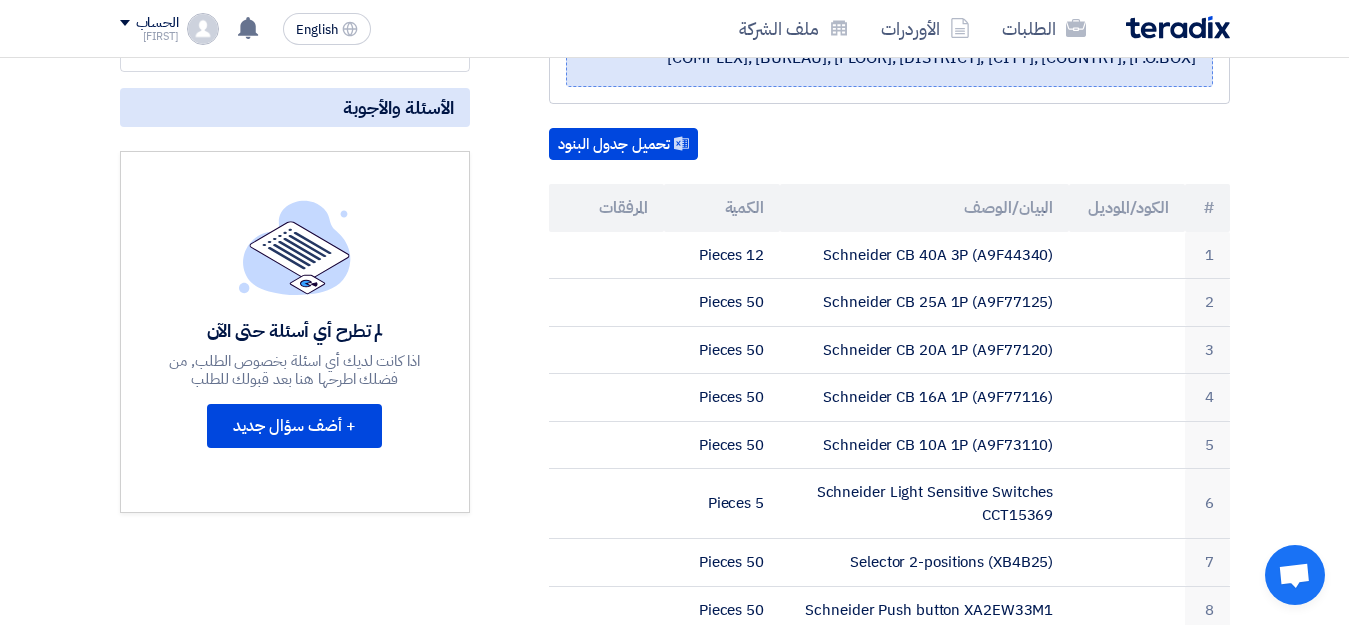 scroll, scrollTop: 433, scrollLeft: 0, axis: vertical 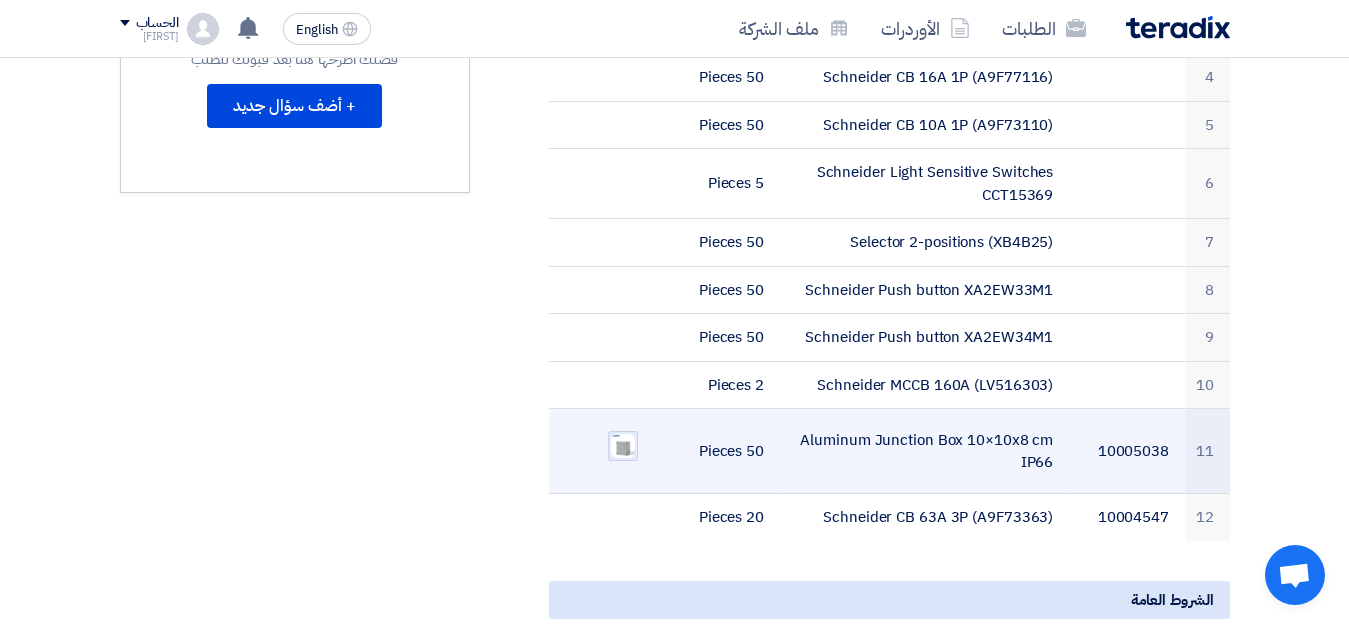 click 